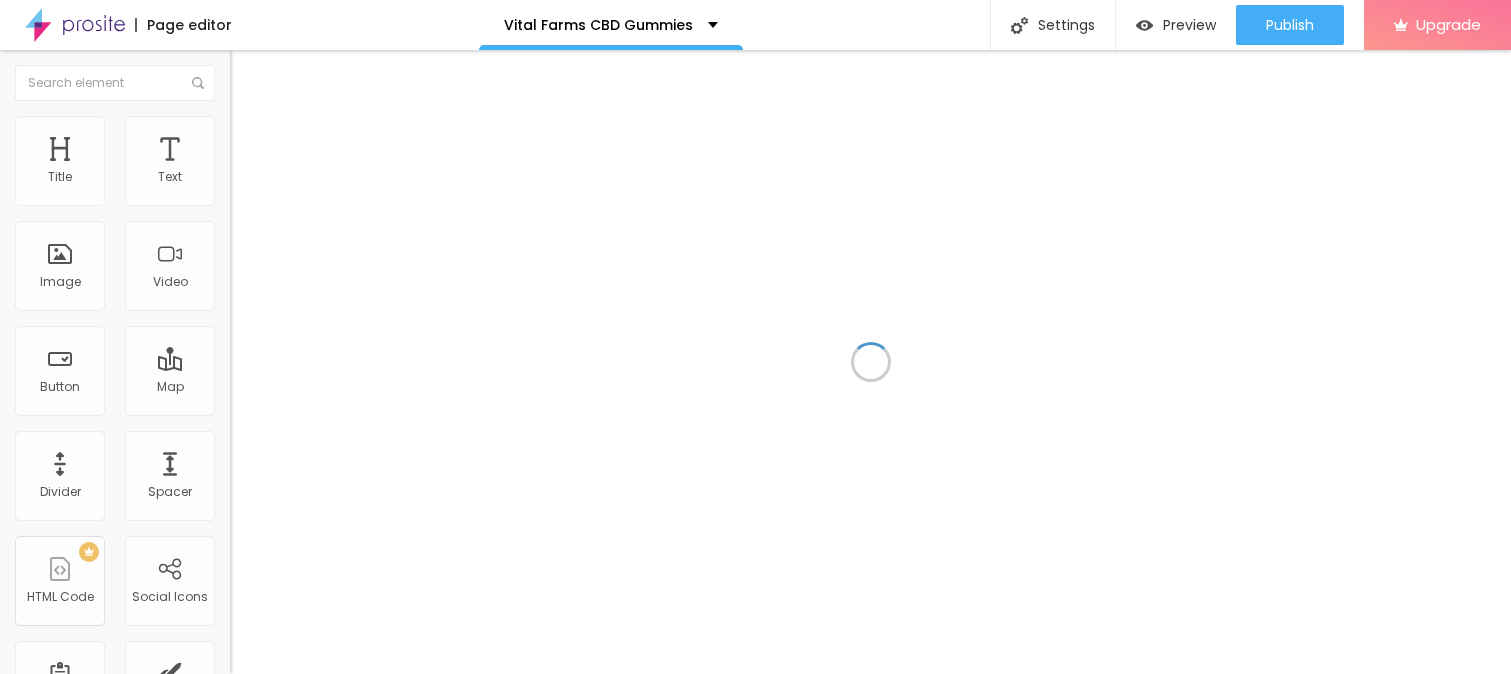 scroll, scrollTop: 0, scrollLeft: 0, axis: both 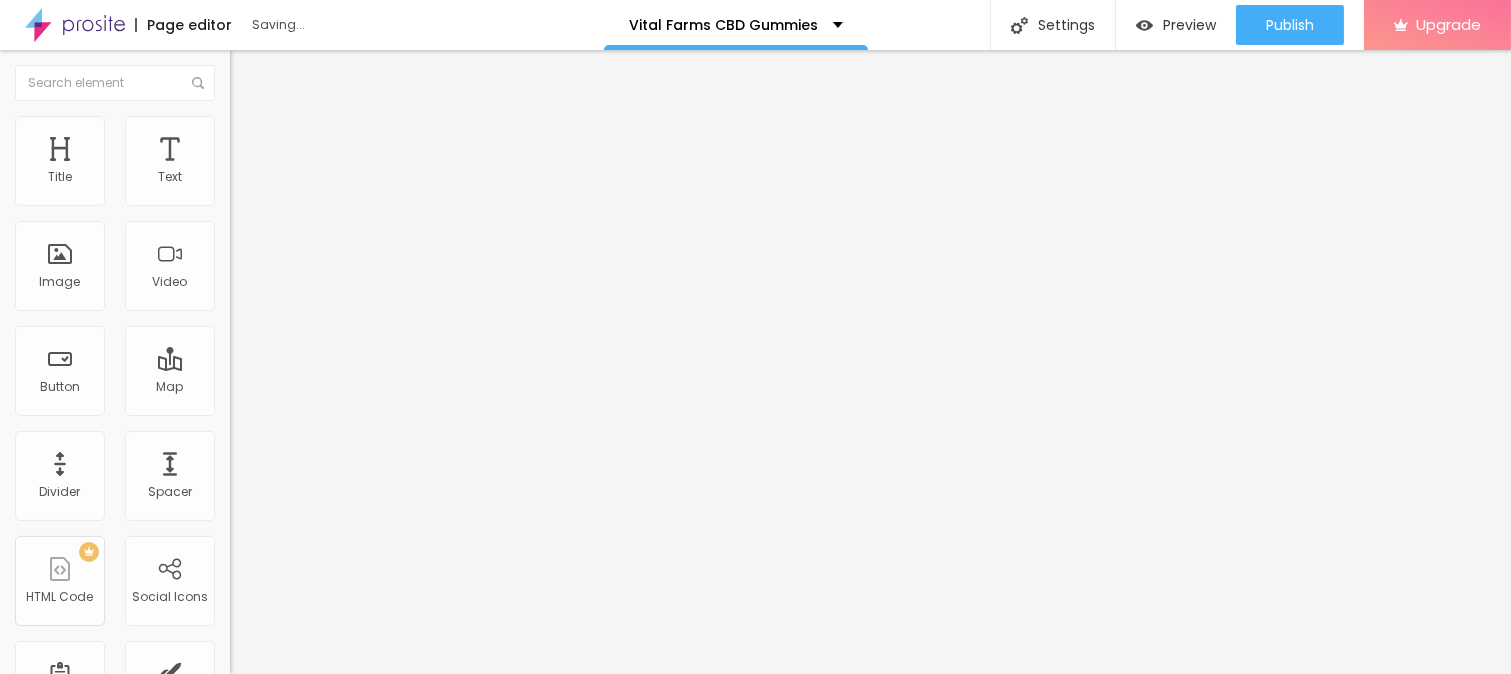 click on "Add image" at bounding box center [271, 163] 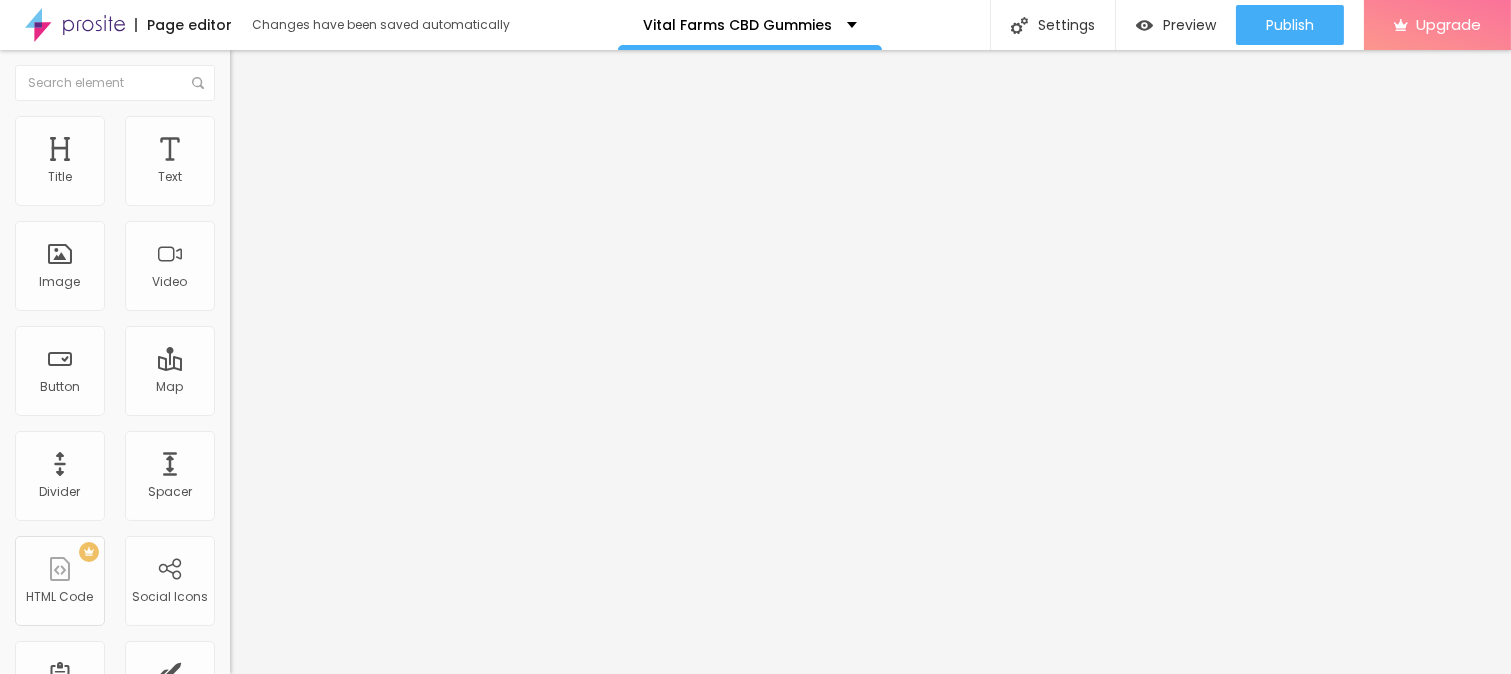 click on "Upload" at bounding box center [66, 919] 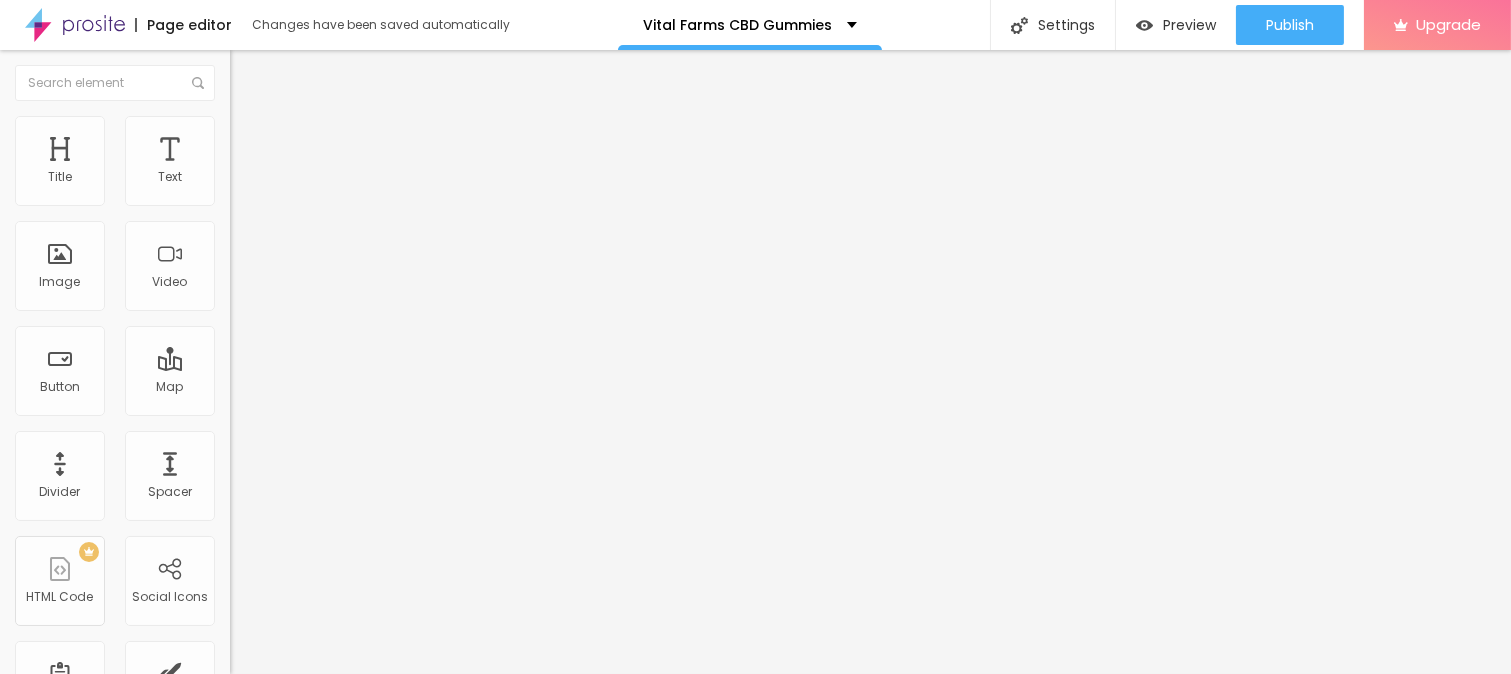 scroll, scrollTop: 1, scrollLeft: 0, axis: vertical 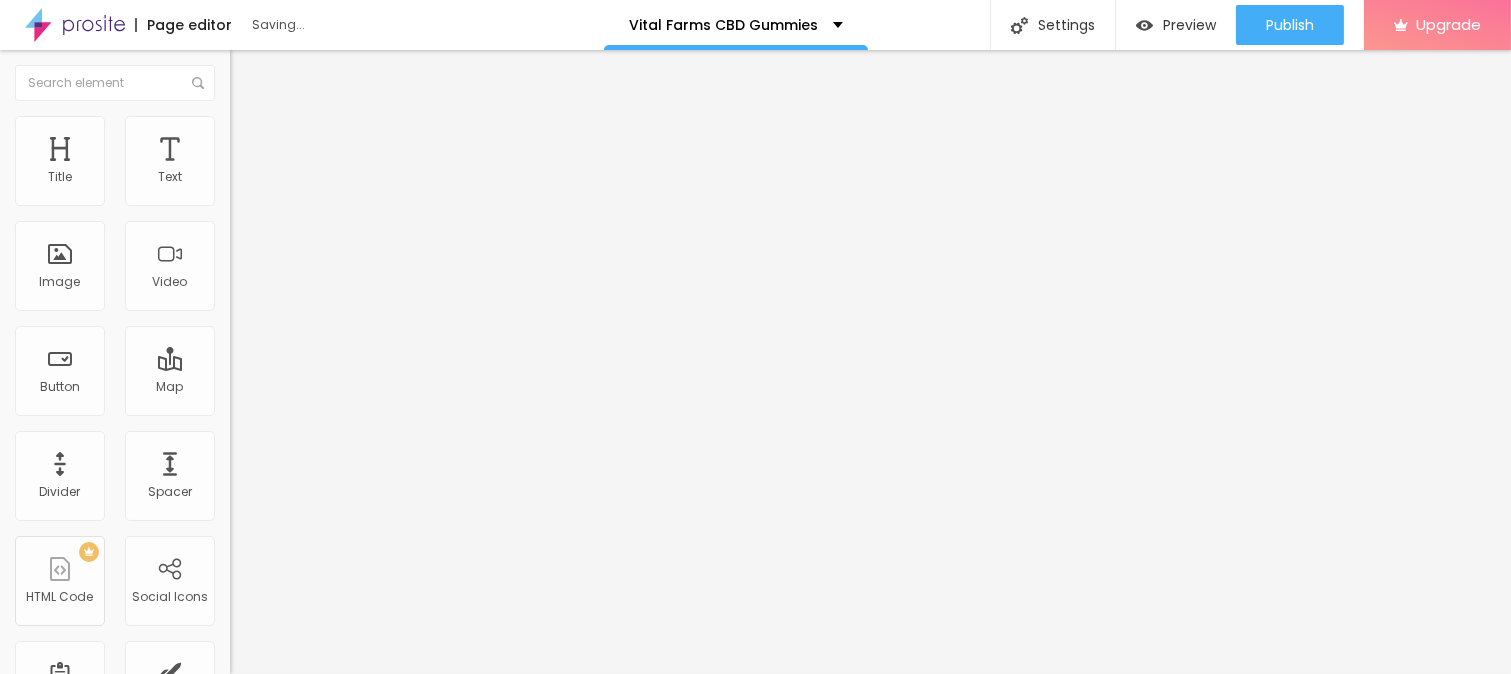 click on "URL https://[DOMAIN]/Order-VitalFarmsCBDGummies Open in new tab" at bounding box center [345, 417] 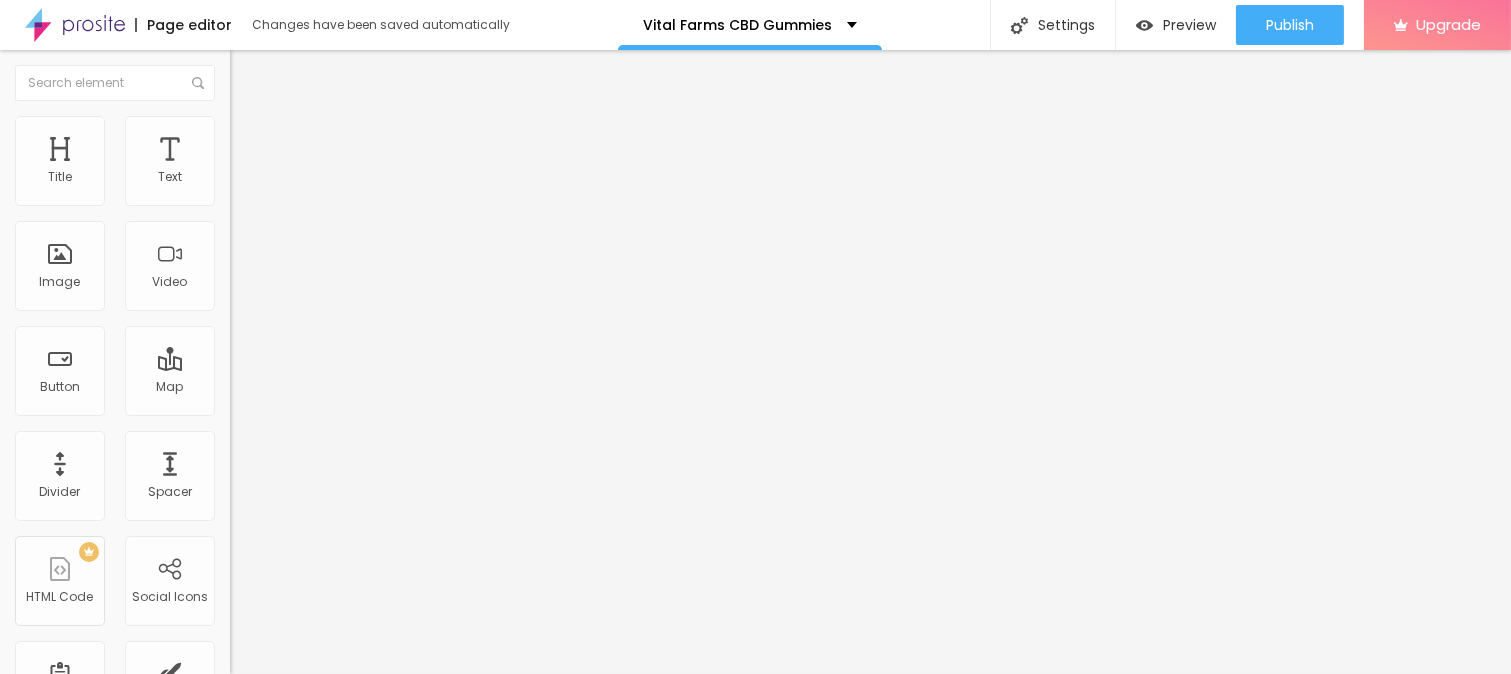 click on "Style" at bounding box center [262, 129] 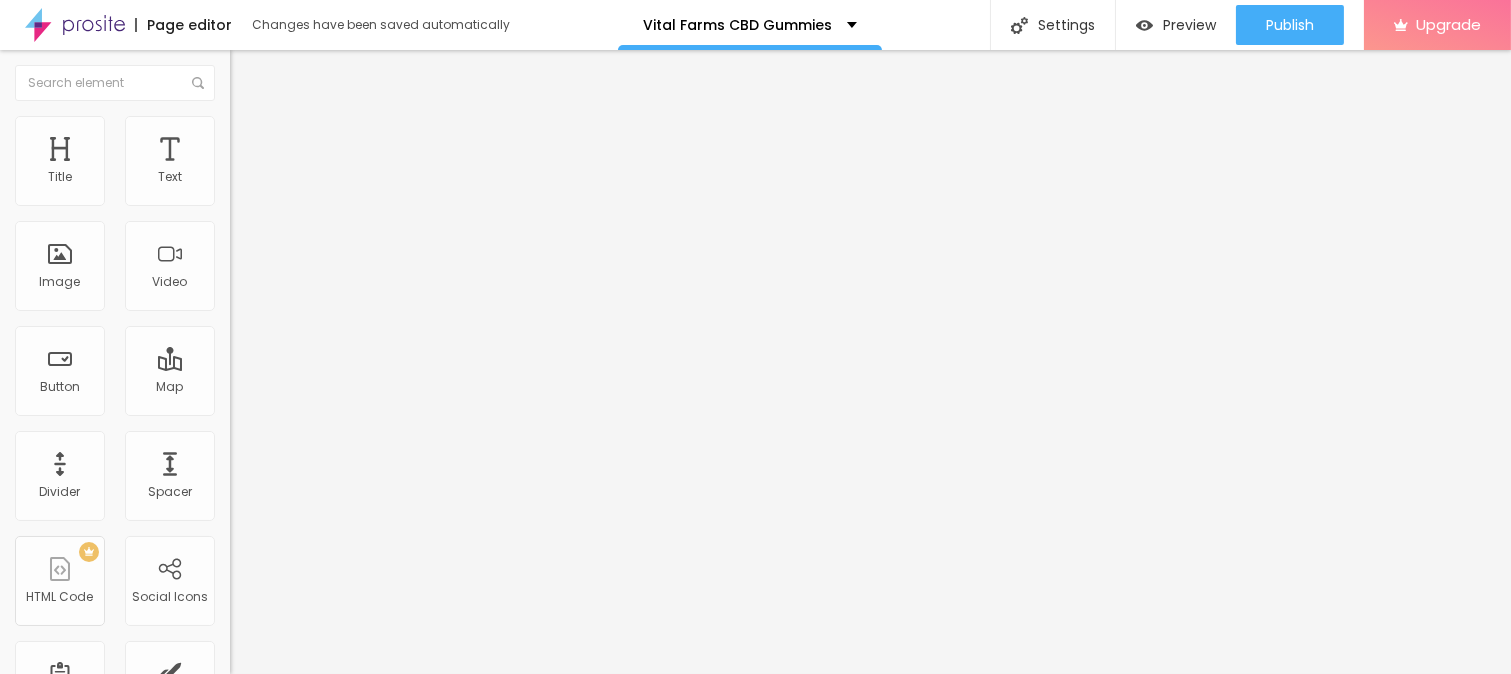 type on "95" 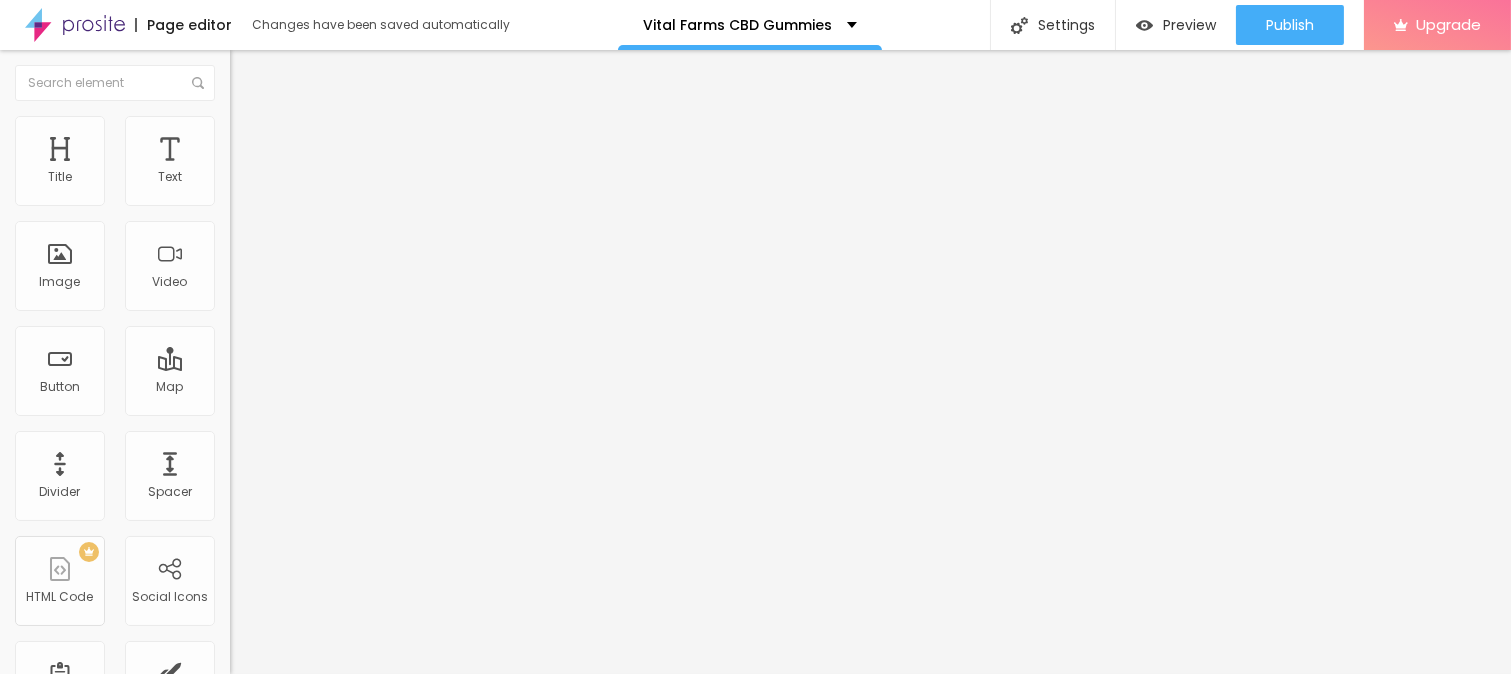 type on "90" 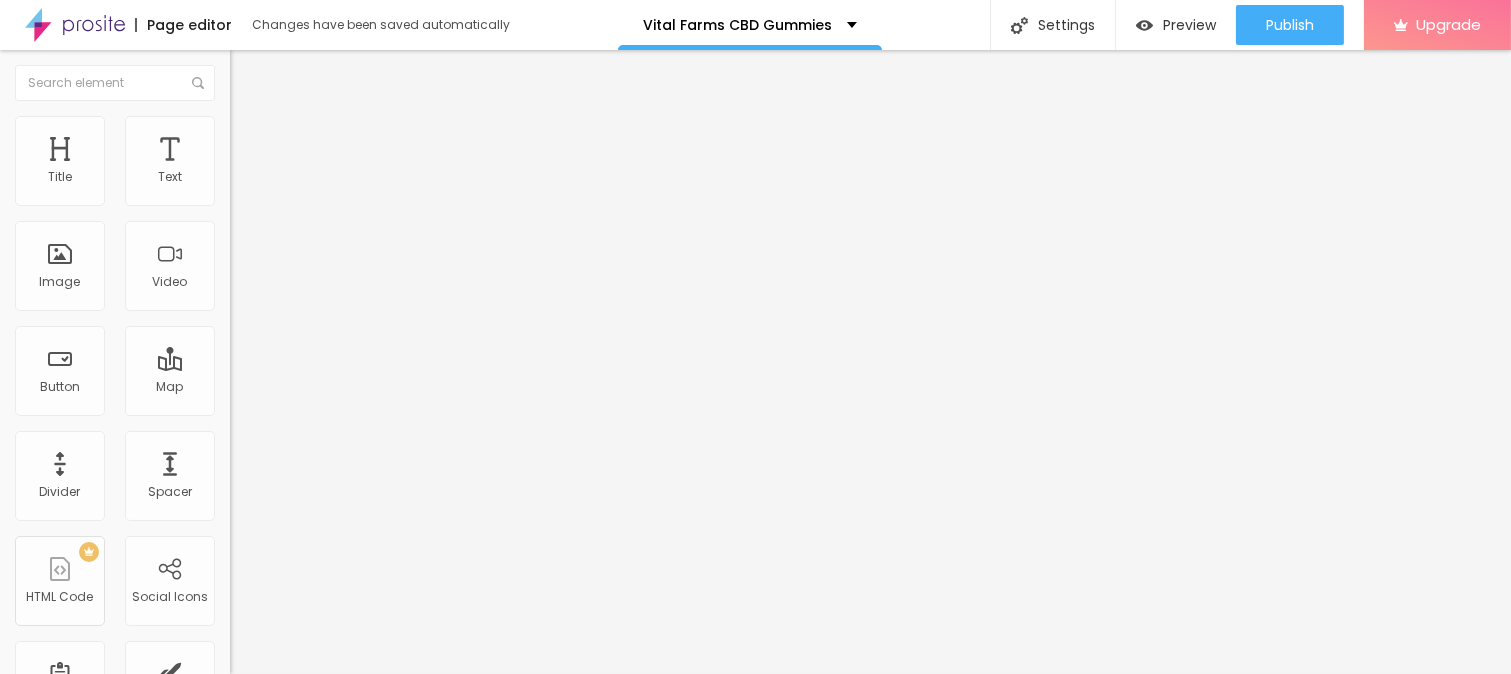 type on "90" 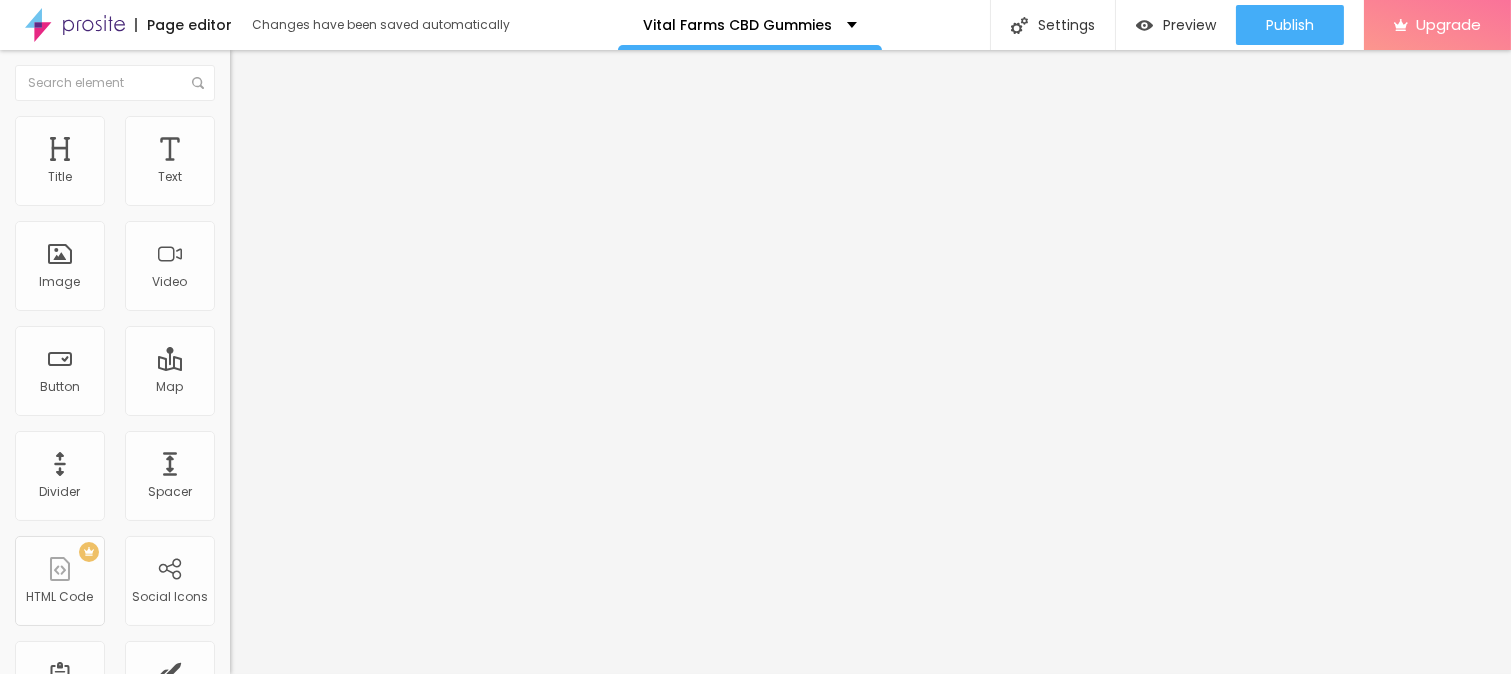 type on "85" 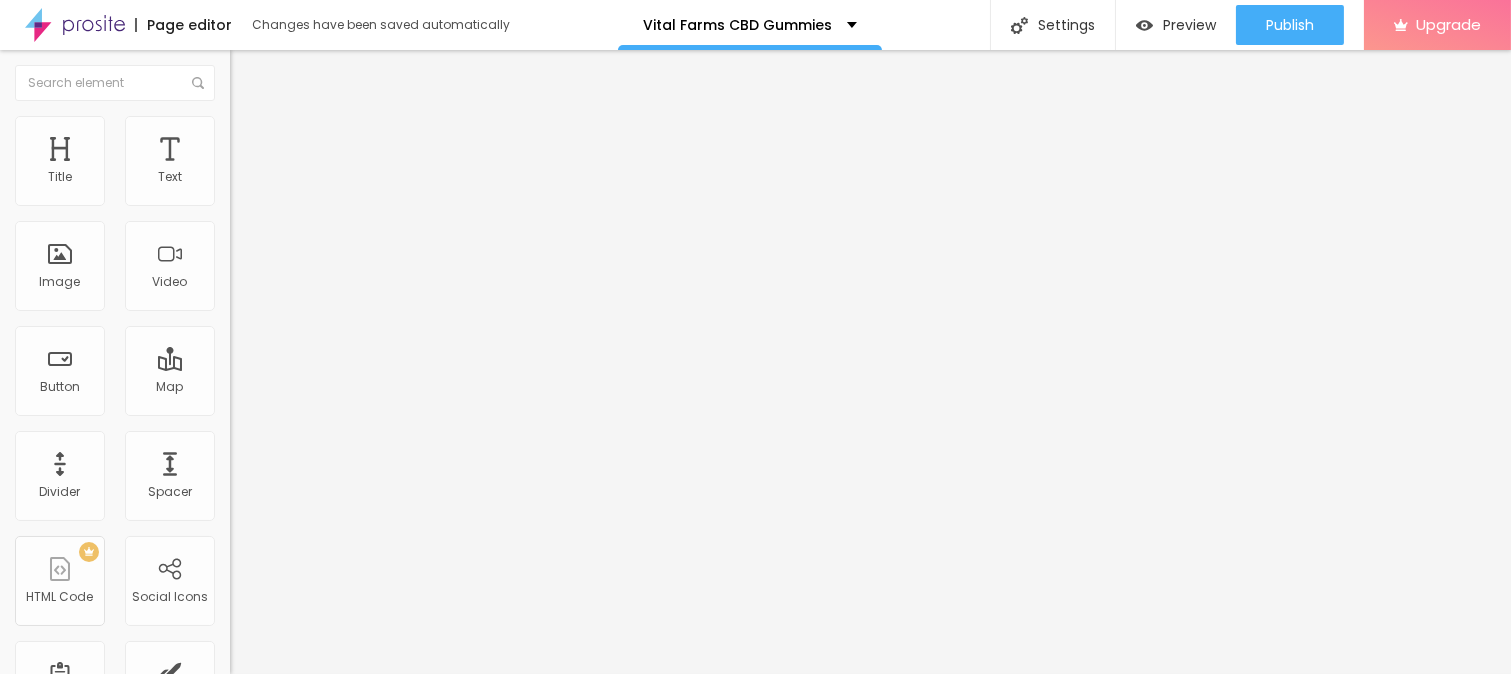 type on "75" 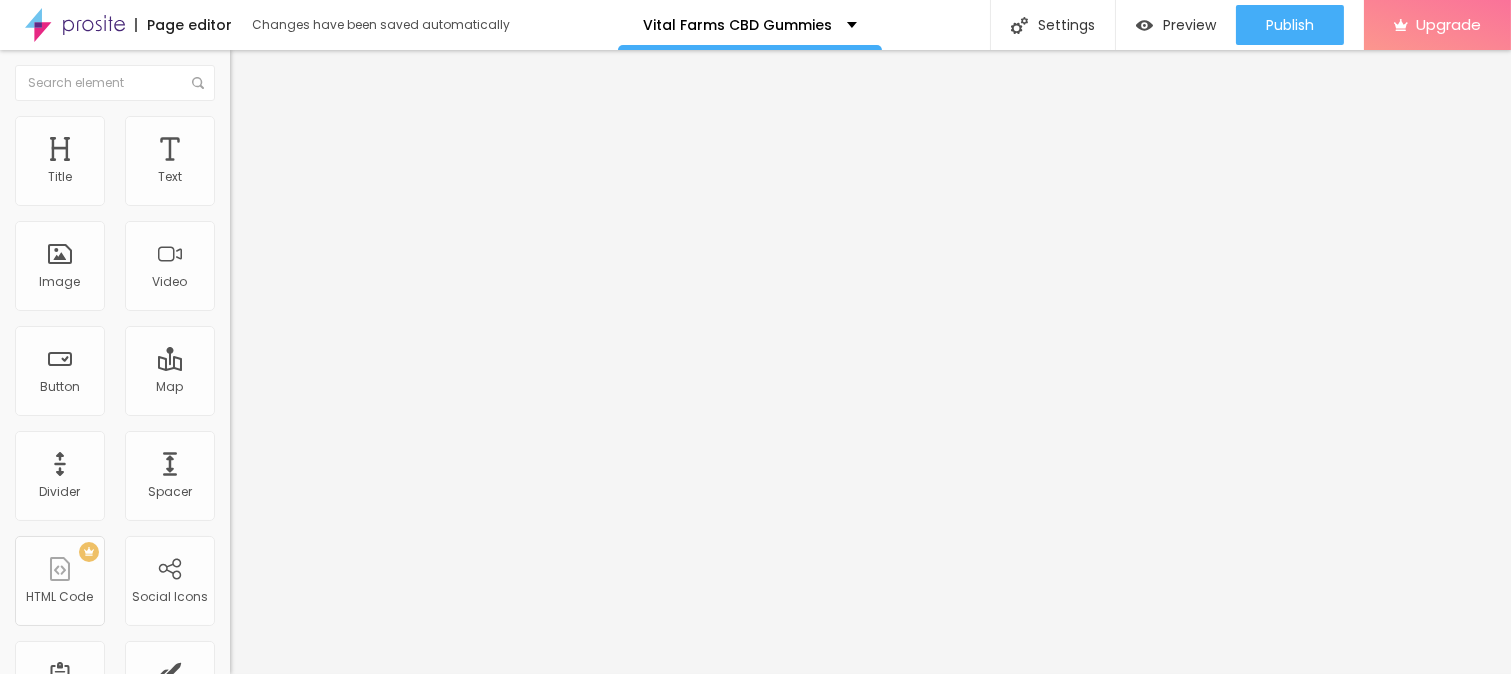 type on "70" 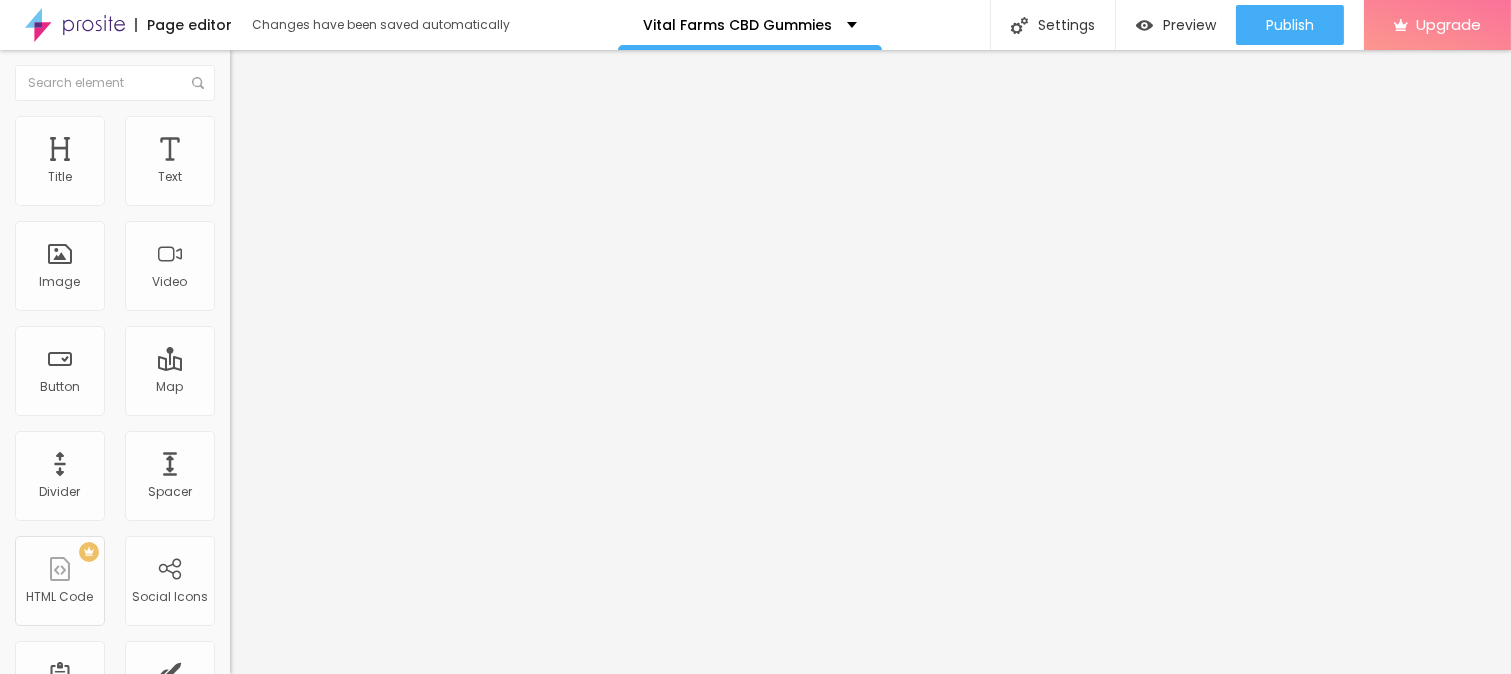 click at bounding box center (294, 197) 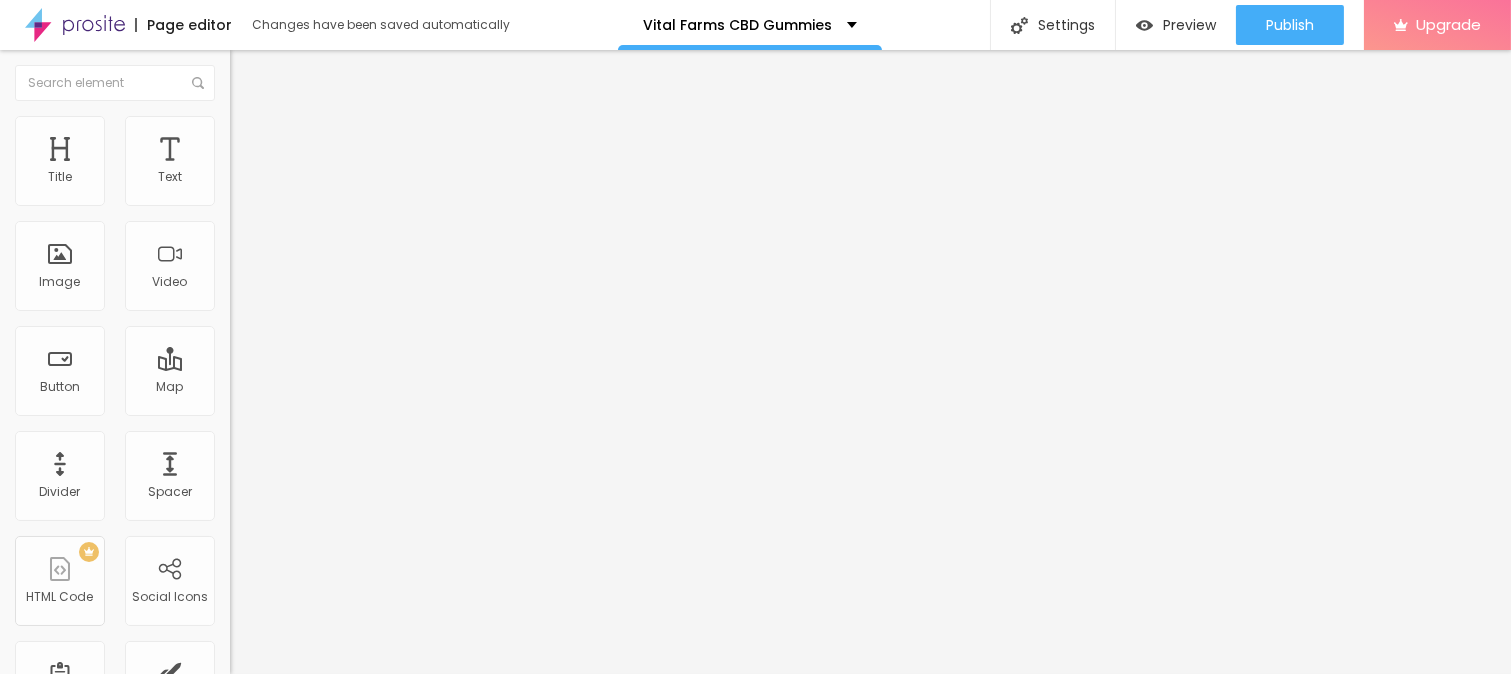 click on "Edit Image Content Style Advanced Size 50 px % 0 Border radius Shadow DISABLED Reset to default" at bounding box center (345, 362) 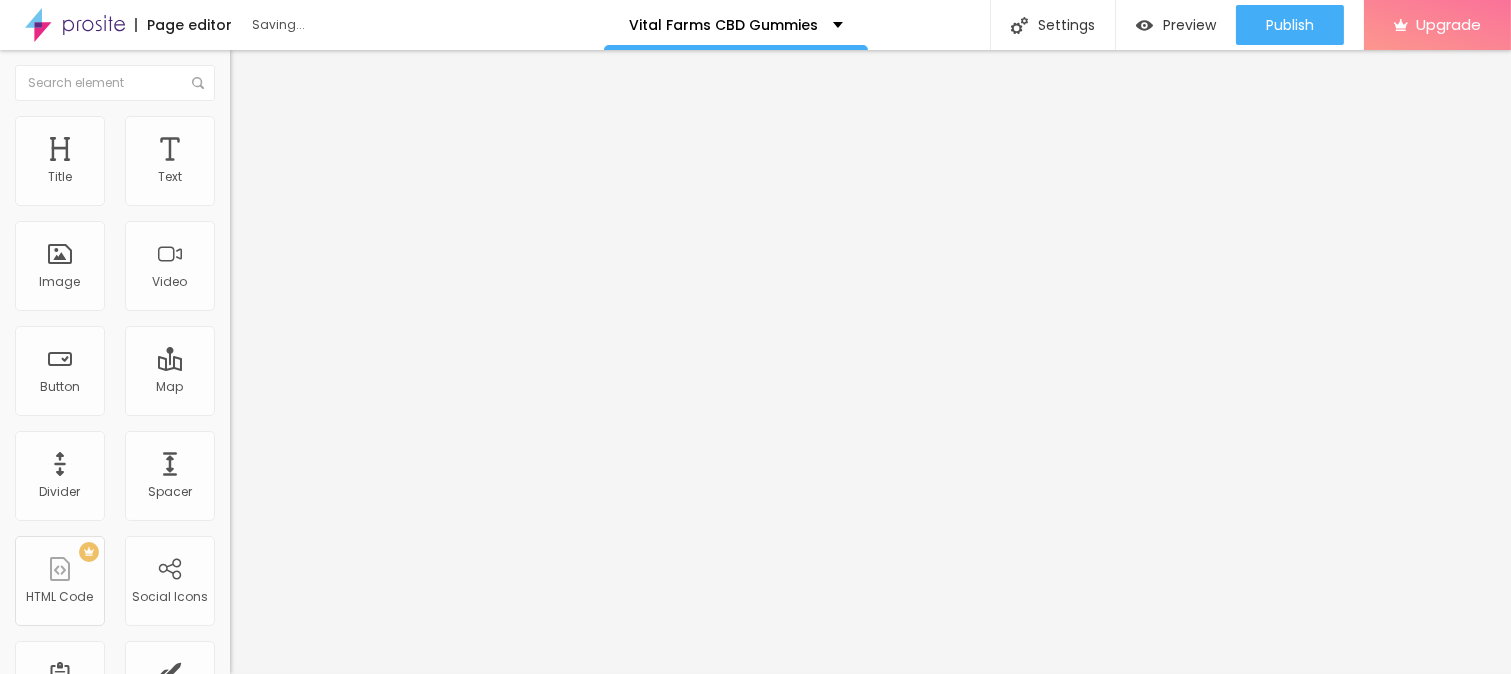 click on "Content" at bounding box center [345, 106] 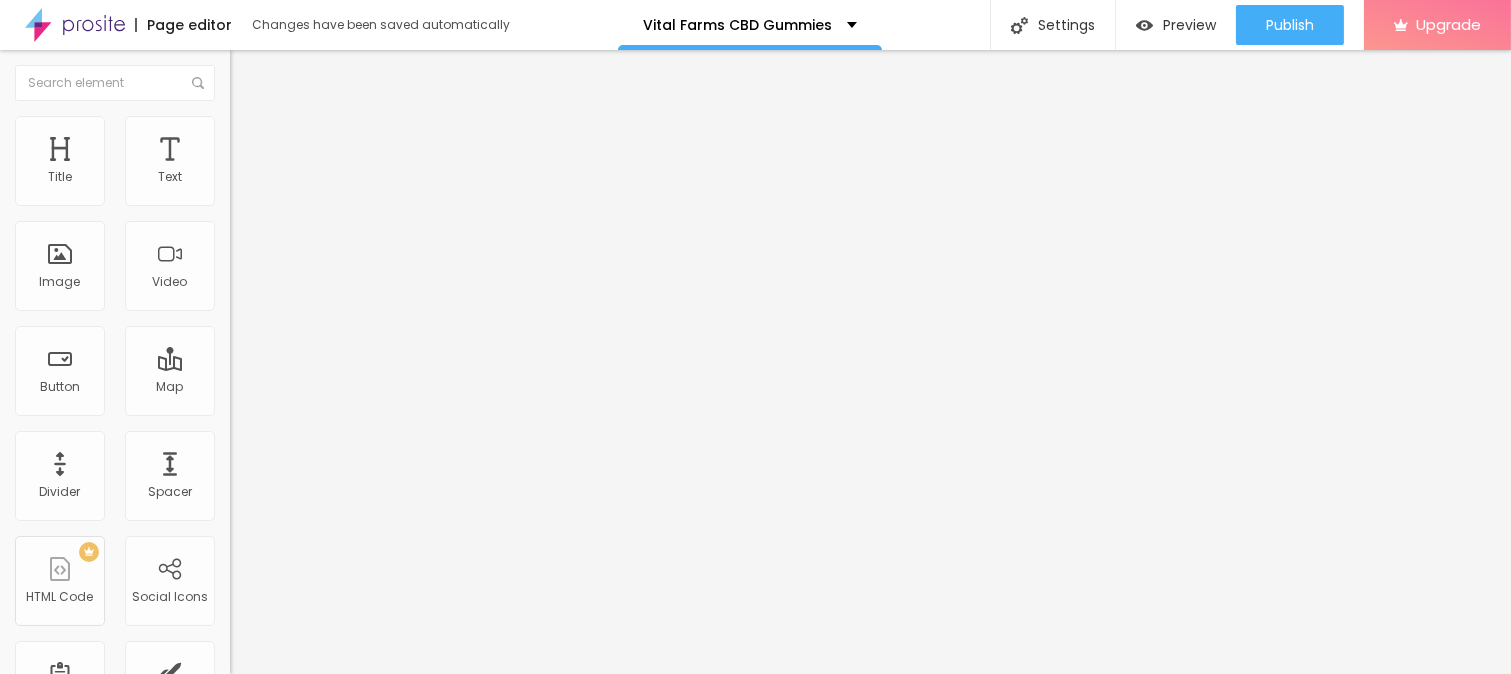 click at bounding box center [253, 73] 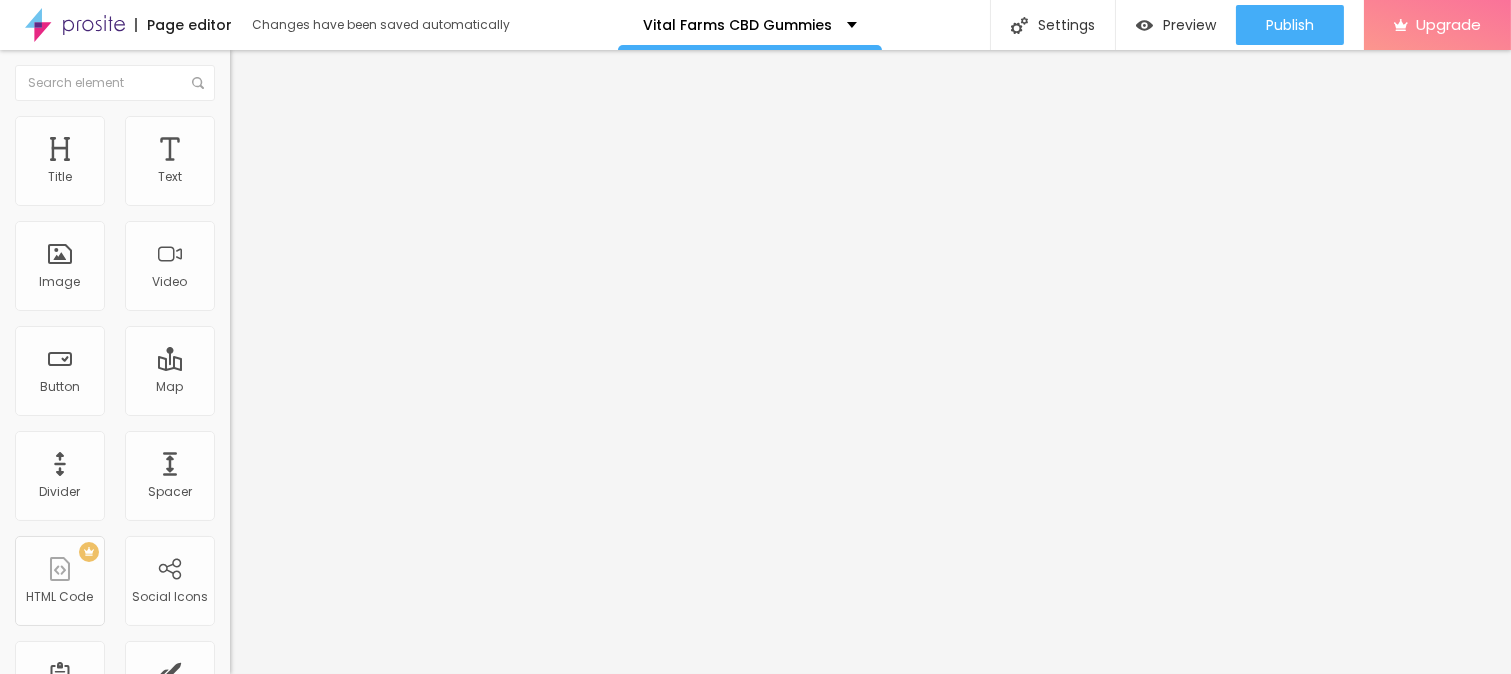 click on "Click me" at bounding box center (350, 178) 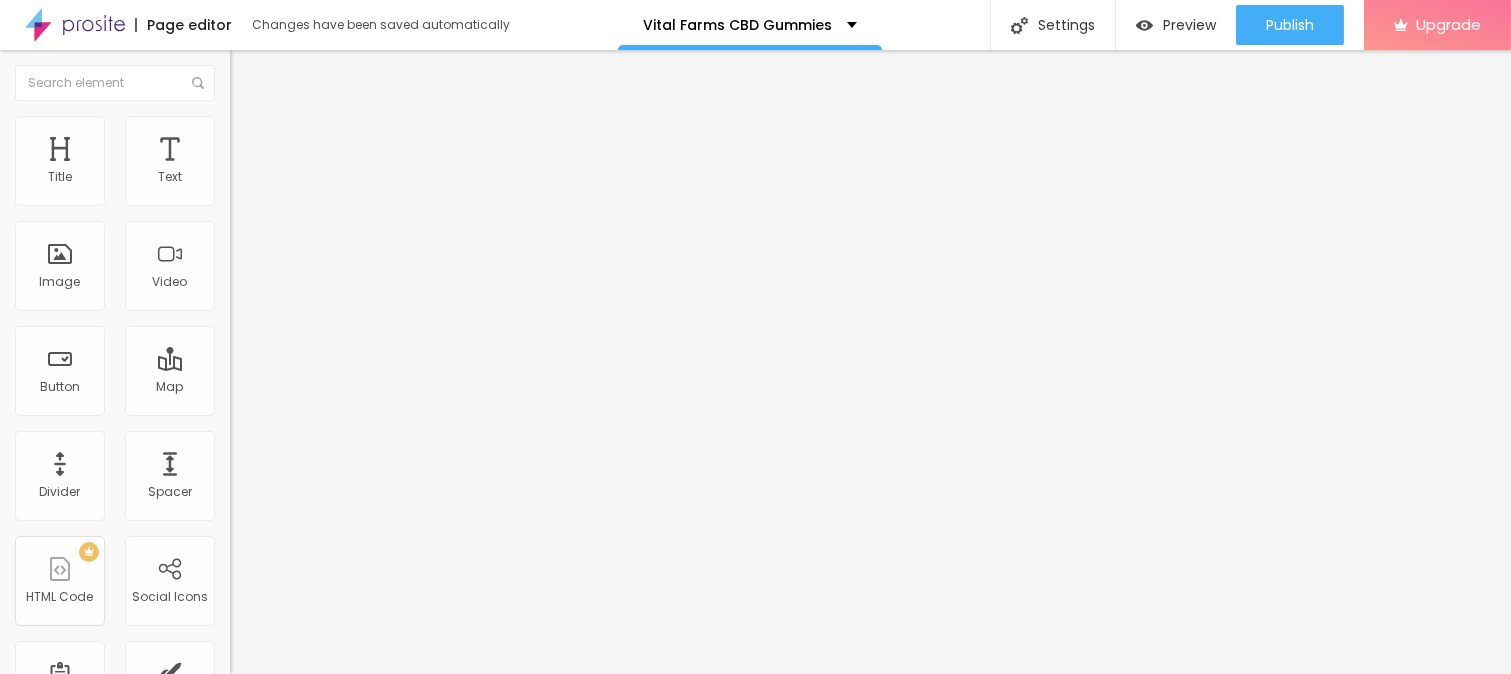 click on "Click me" at bounding box center (350, 178) 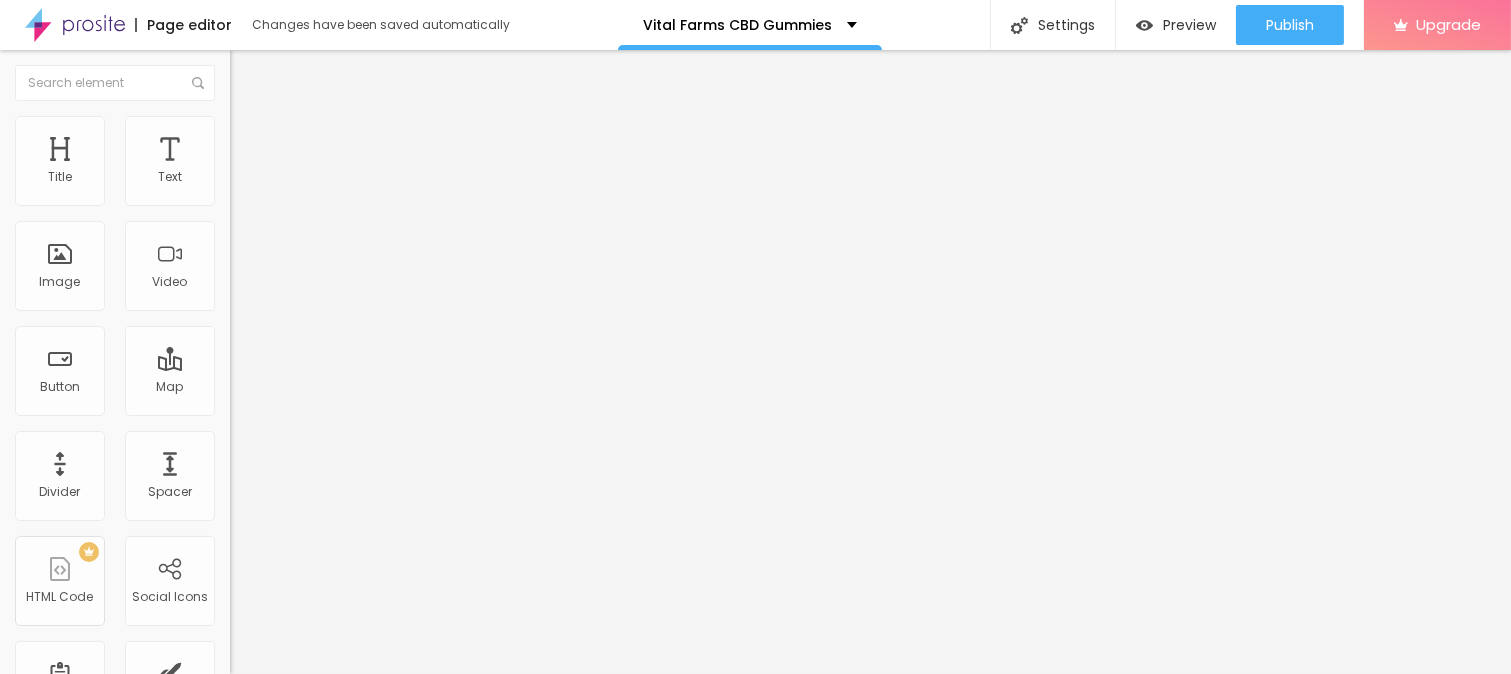 type on "🛒🤩SHOP Now🤩🛒" 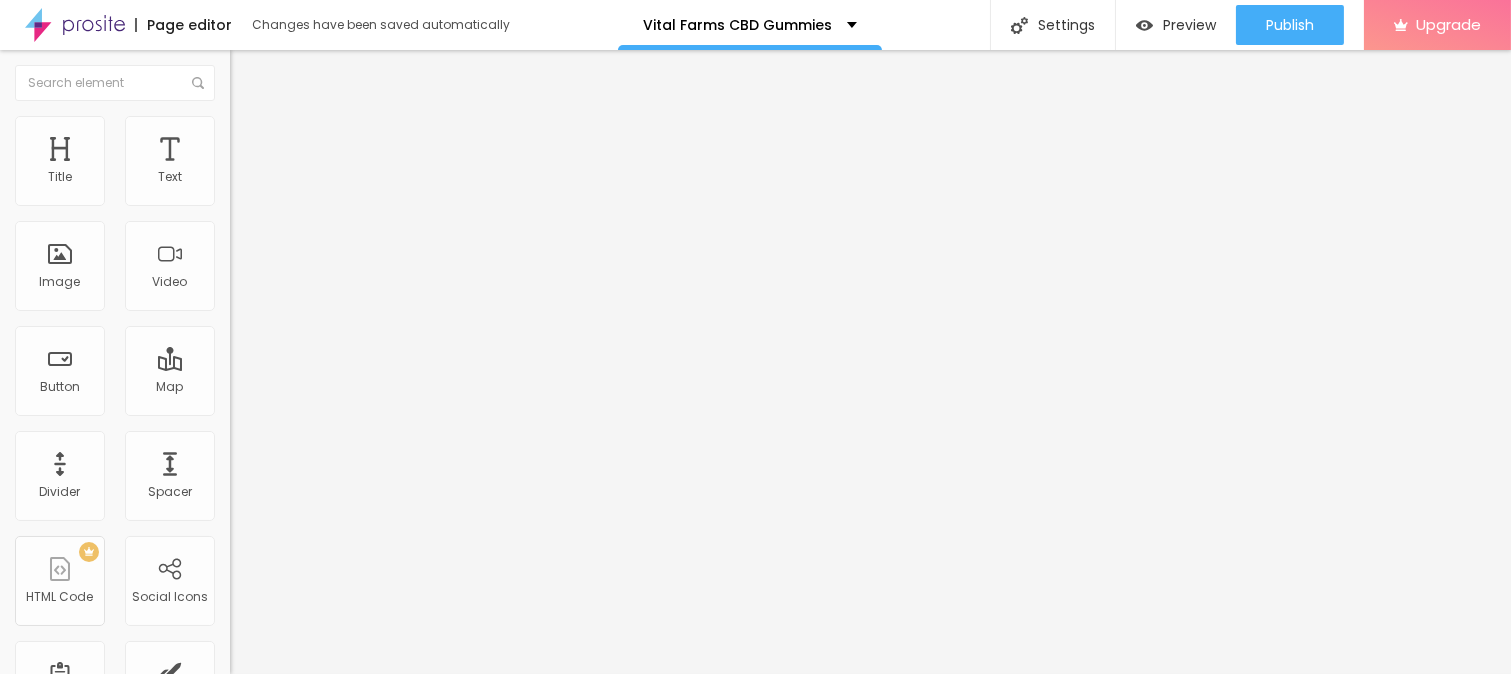 click on "Size" at bounding box center [345, 295] 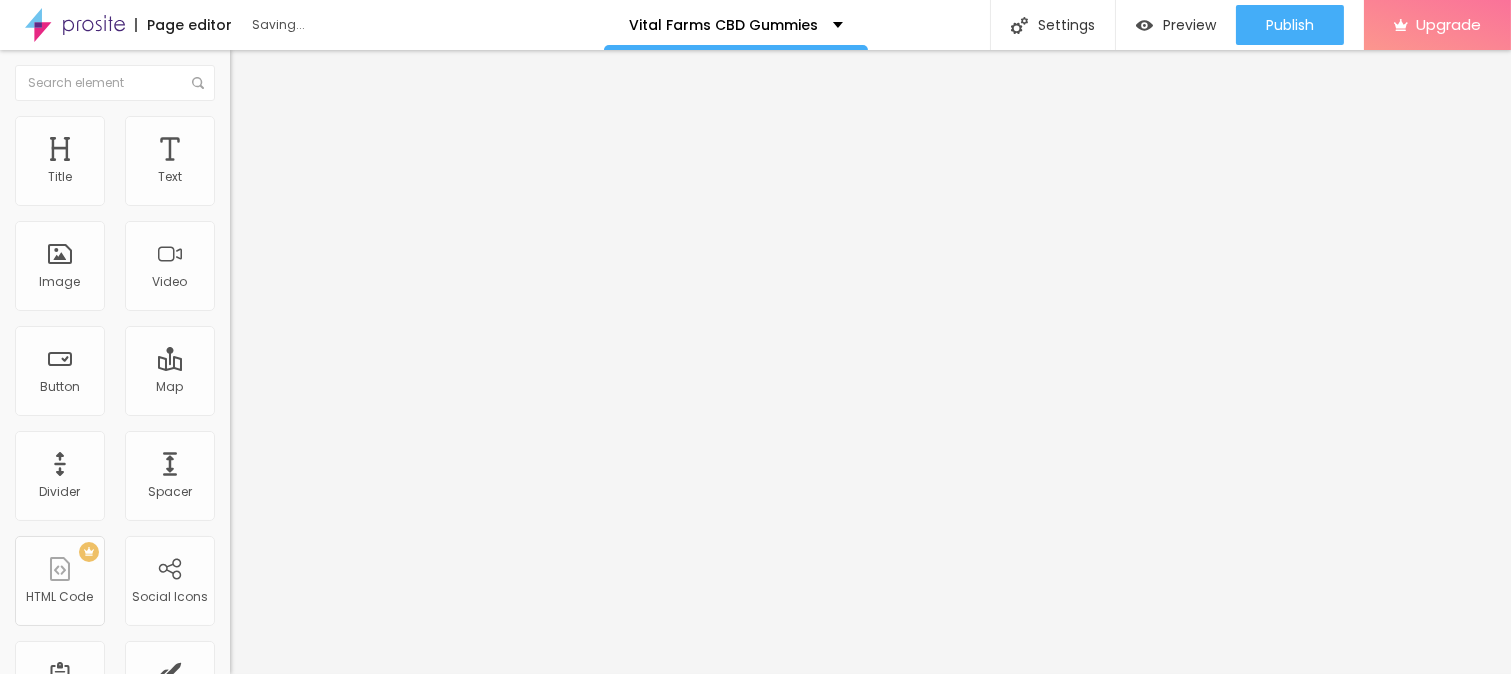 click on "Edit Button Content Style Advanced Text 🛒🤩SHOP Now🤩🛒 Align Size Small Small Default Big Link URL https:// Open in new tab" at bounding box center (345, 362) 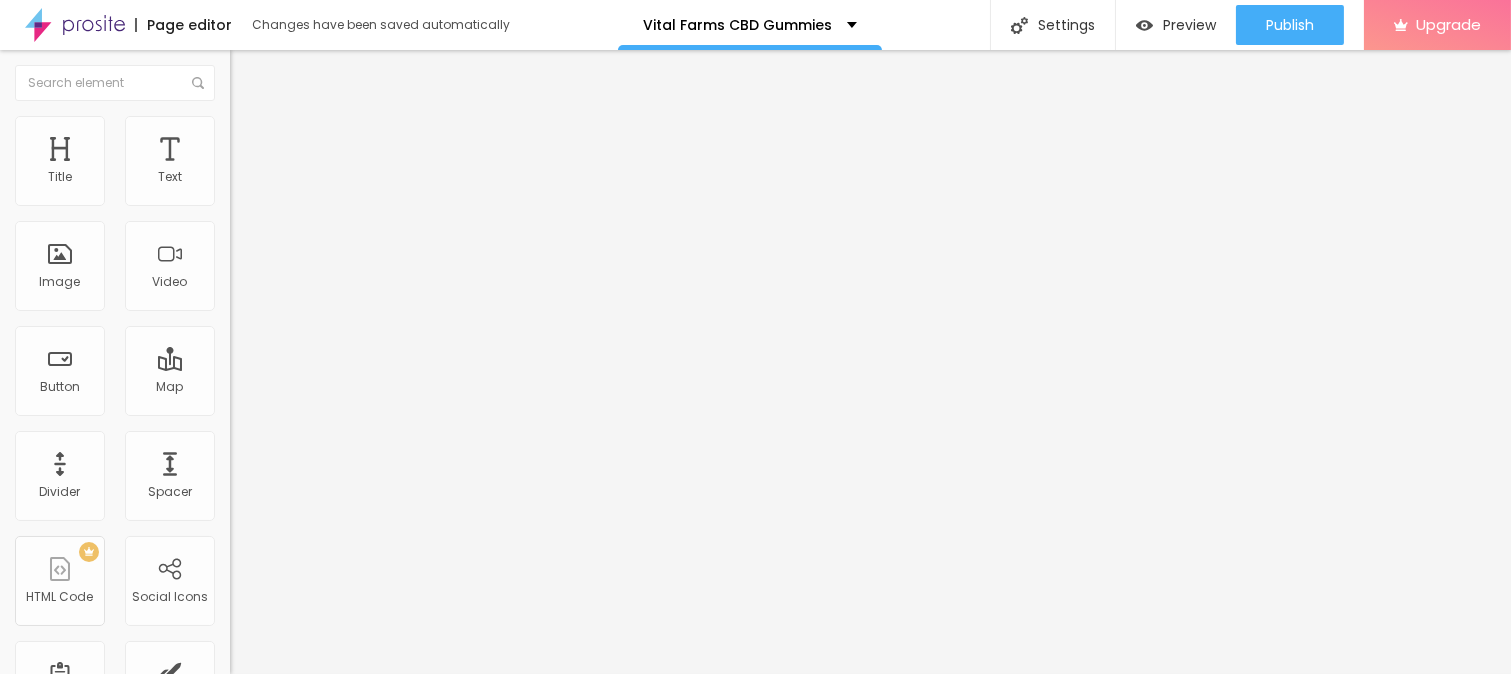 drag, startPoint x: 12, startPoint y: 498, endPoint x: 0, endPoint y: 498, distance: 12 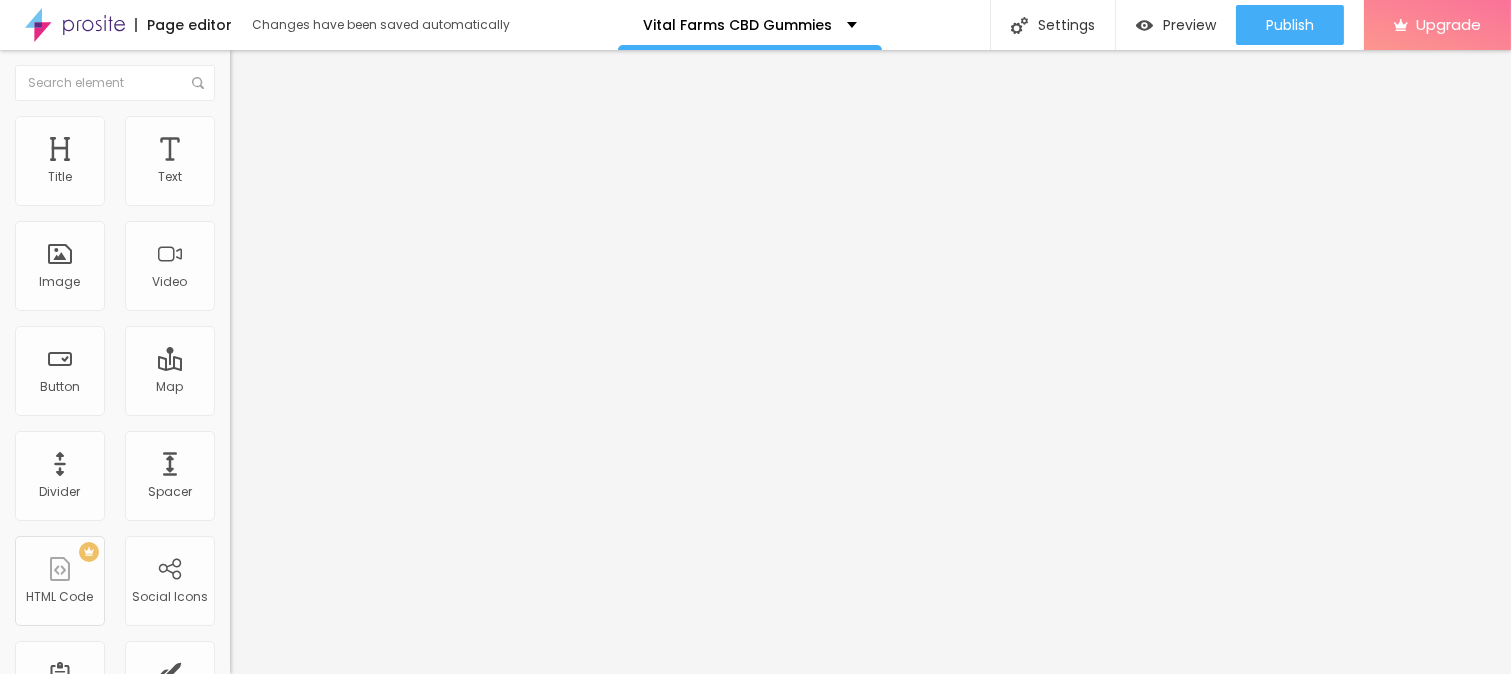 click on "Text 🛒🤩SHOP Now🤩🛒 Align Size Small Small Default Big Link URL https:// Open in new tab" at bounding box center (345, 301) 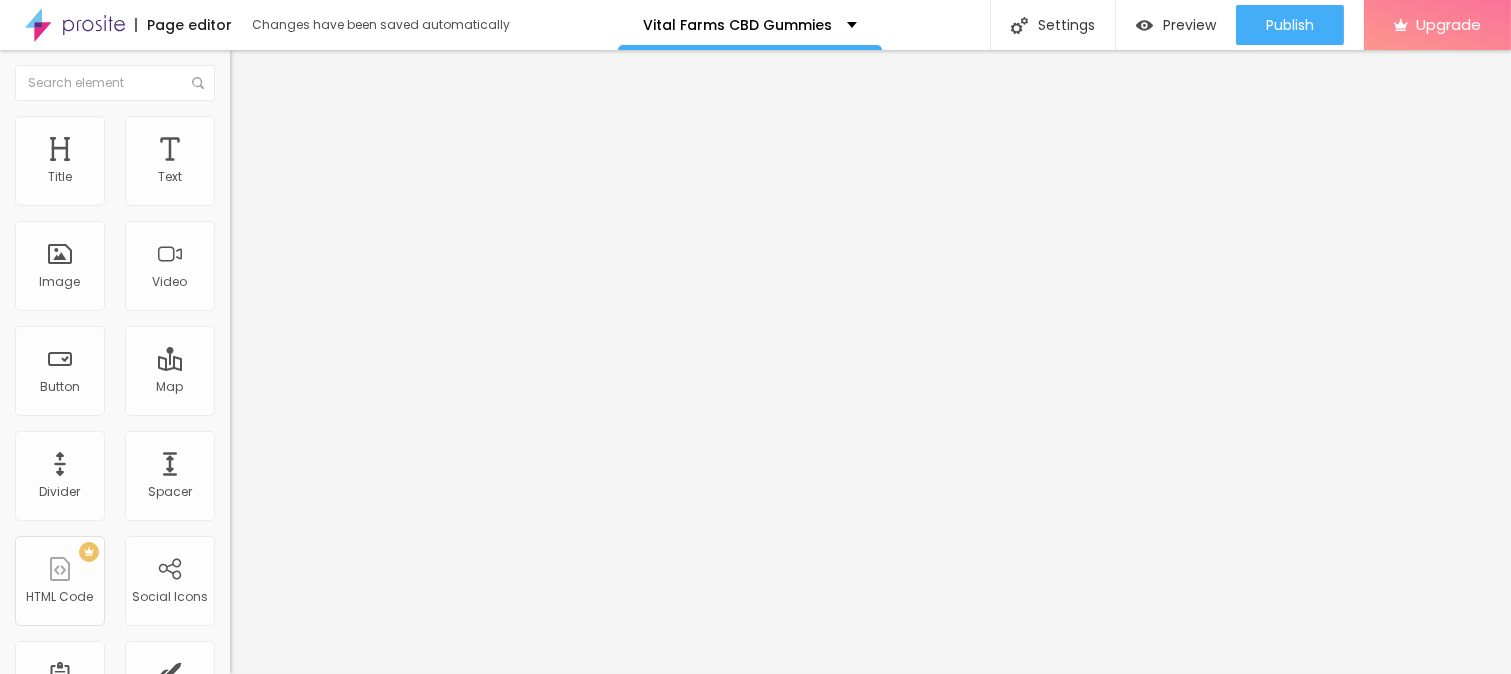 click on "Edit Button Content Style Advanced Text 🛒🤩SHOP Now🤩🛒 Align Size Small Small Default Big Link URL https://top10cbdstore.com/Order-VitalFarmsCBDGummies Open in new tab" at bounding box center [345, 362] 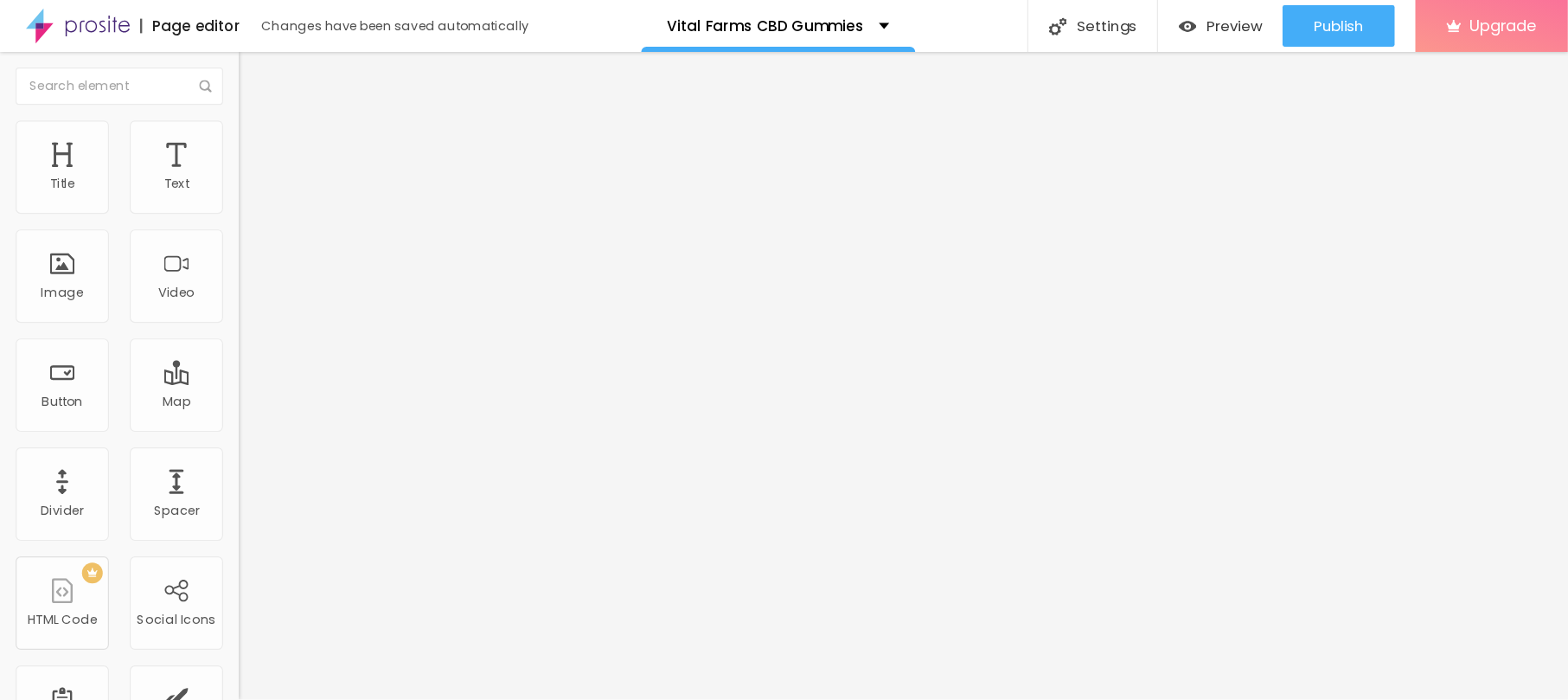 scroll, scrollTop: 0, scrollLeft: 0, axis: both 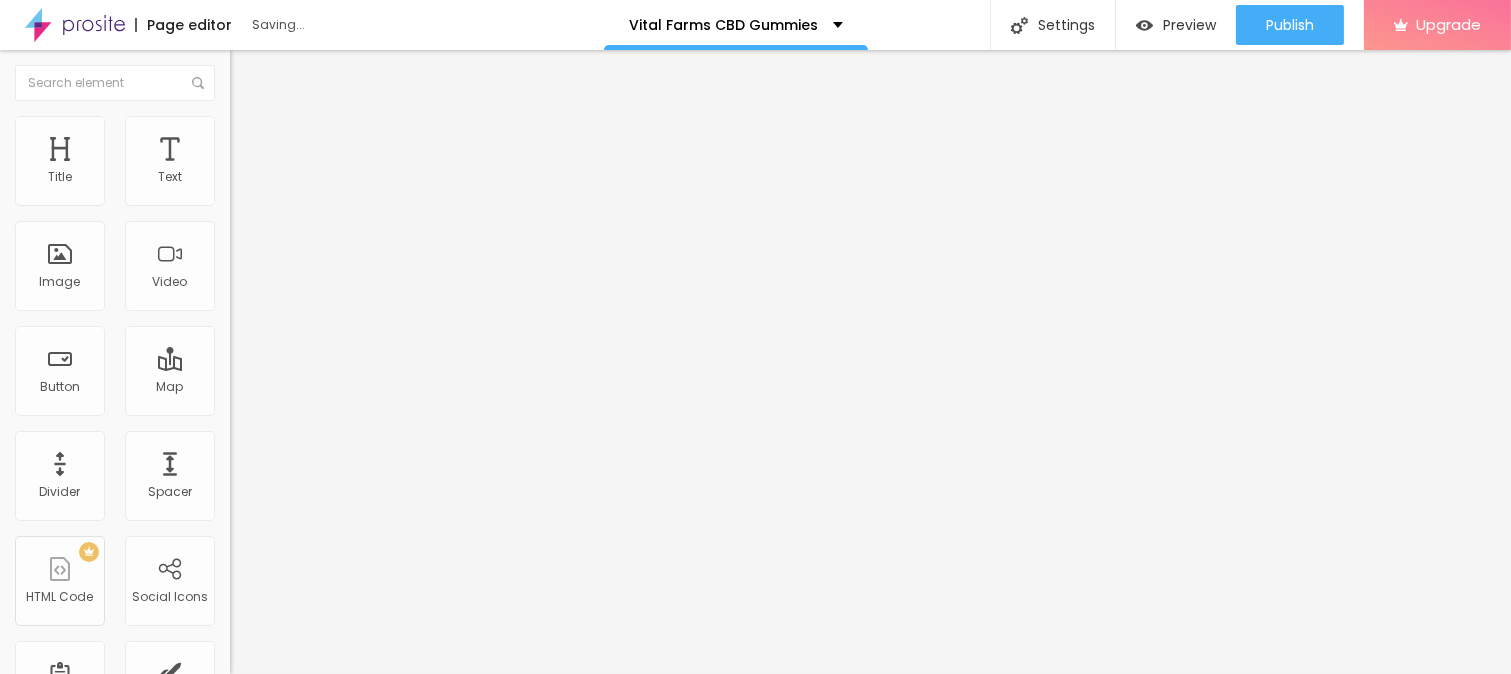 click on "Style" at bounding box center [345, 126] 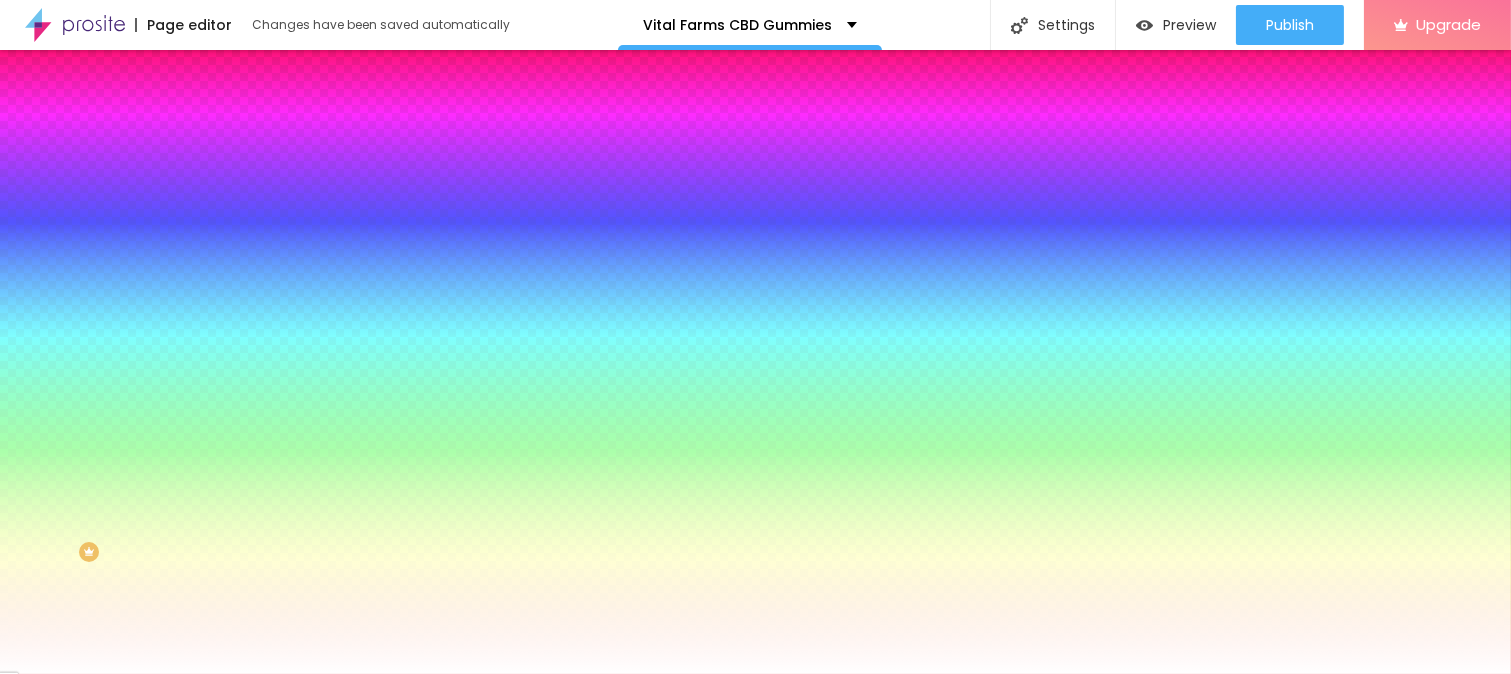 click on "Advanced" at bounding box center (280, 149) 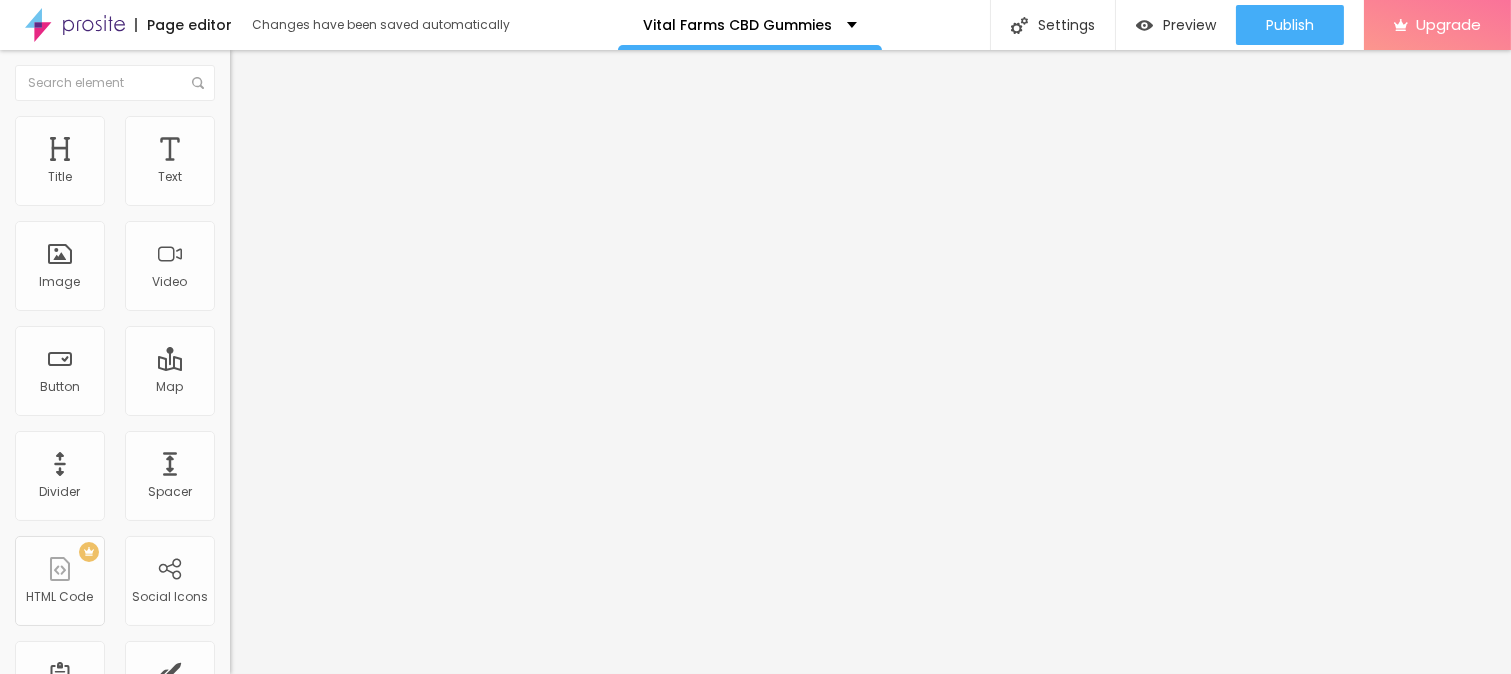 click on "Content" at bounding box center (345, 106) 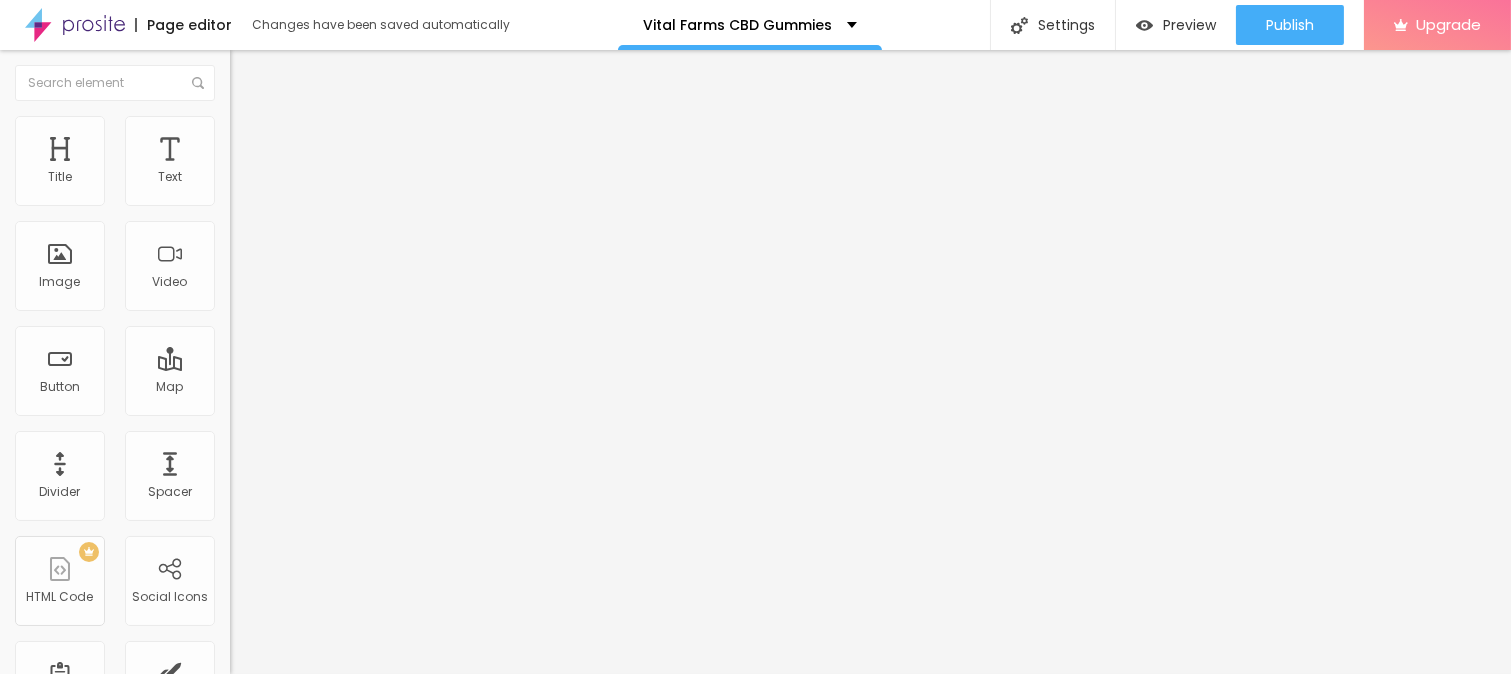 click at bounding box center [253, 73] 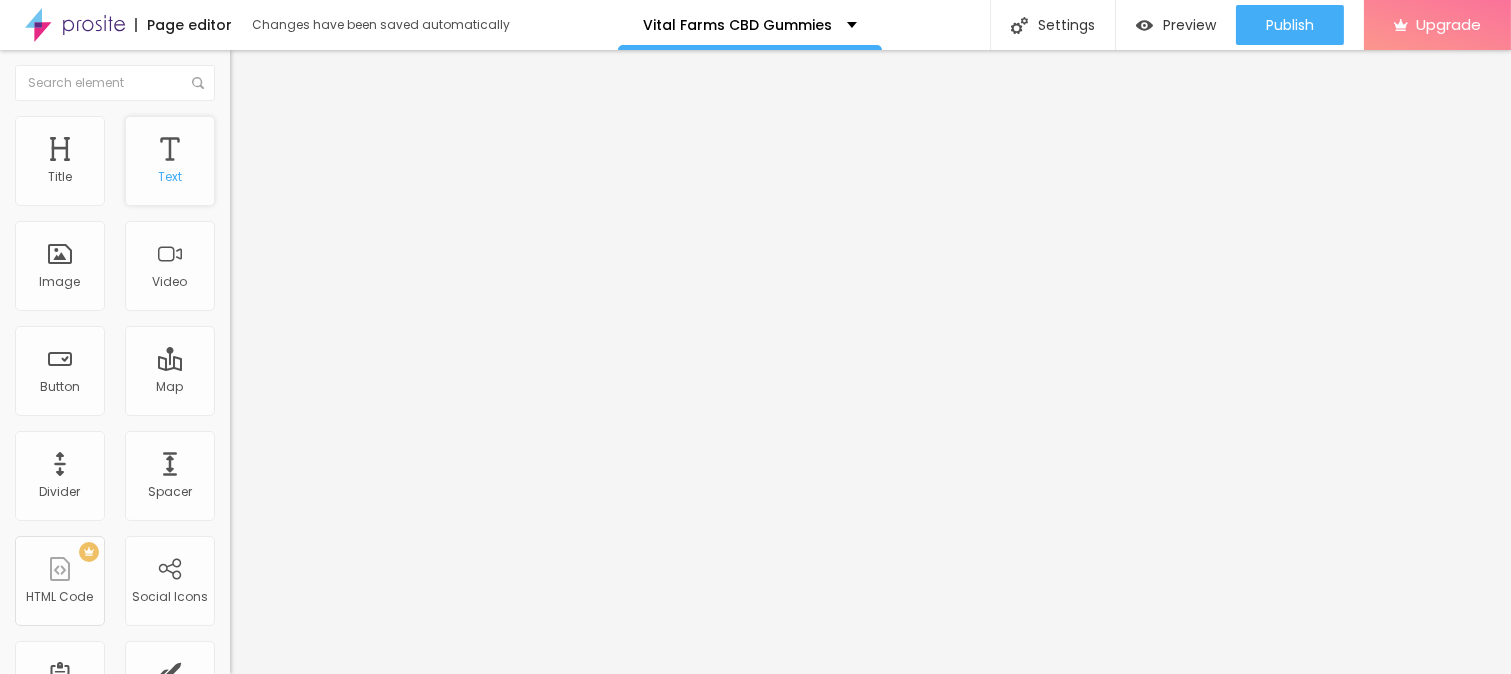 click on "Text" at bounding box center [170, 177] 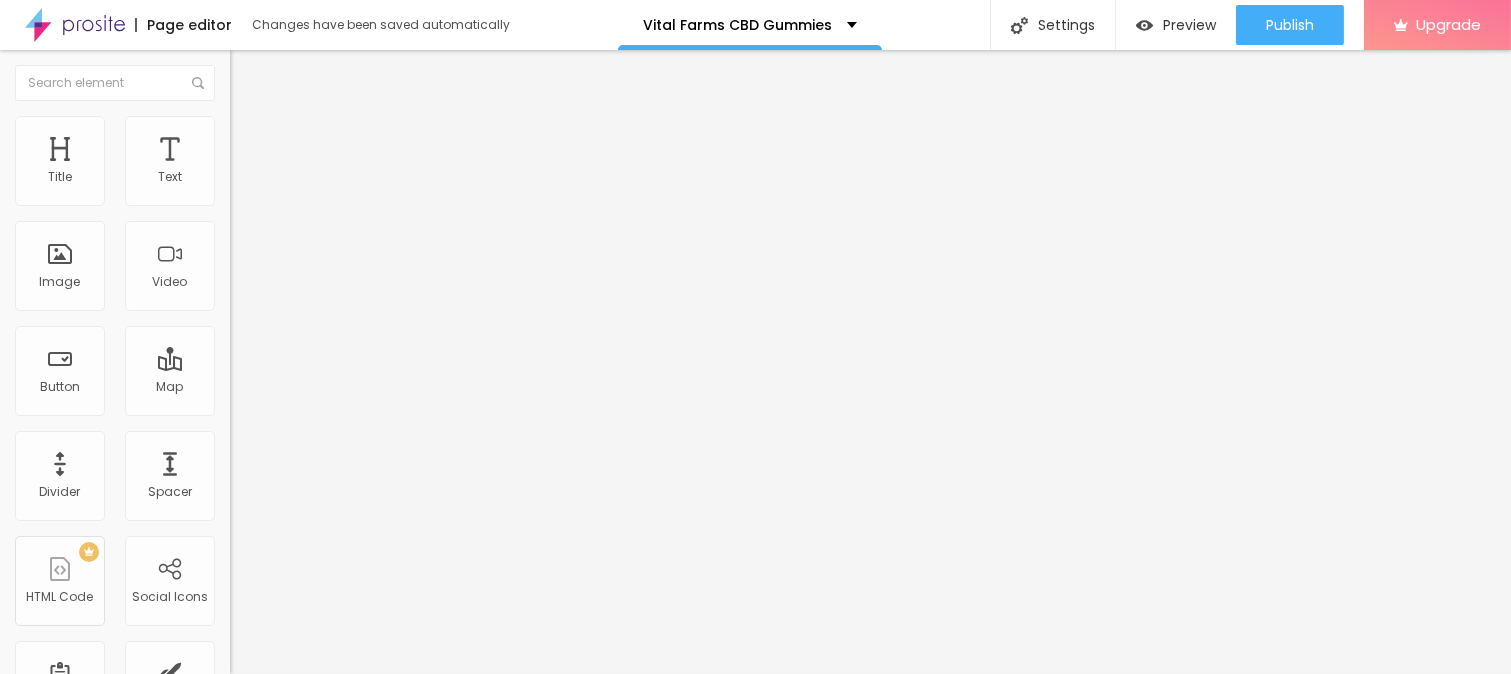 click 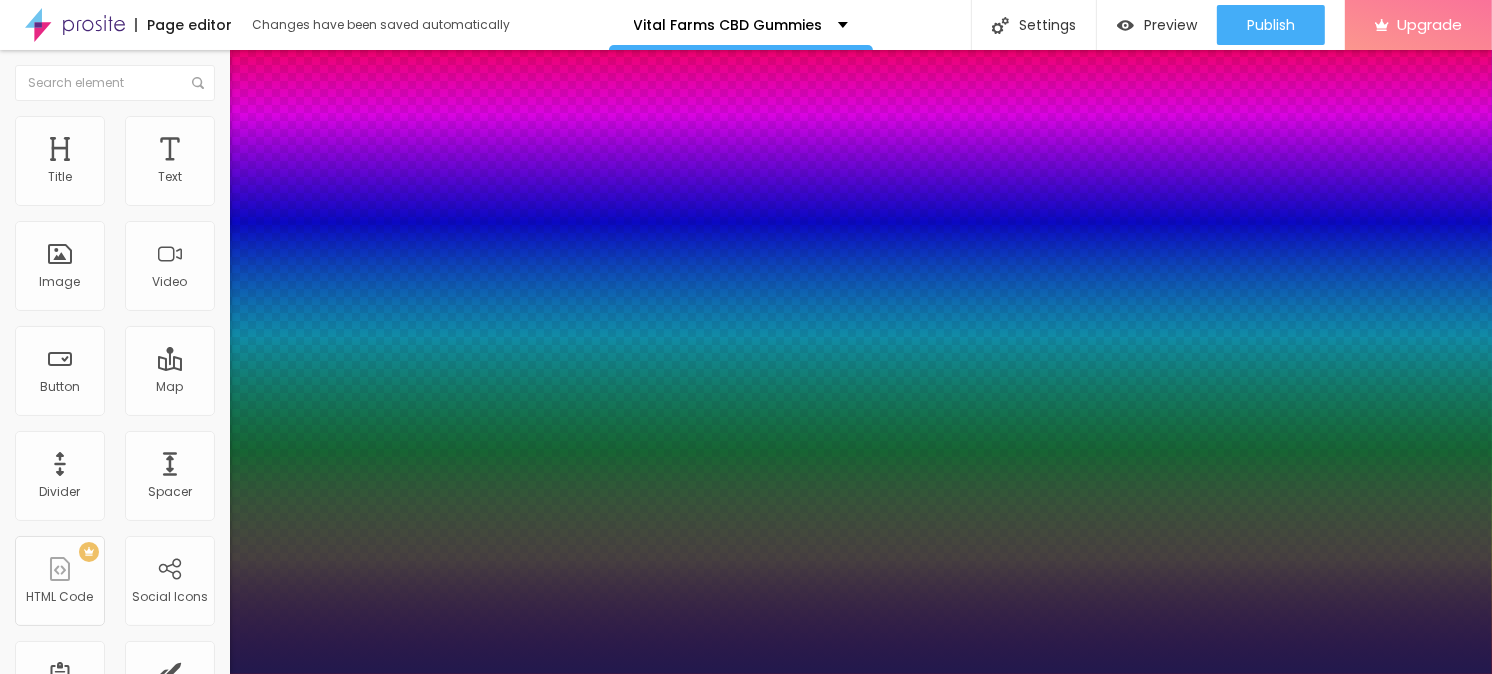 type on "1" 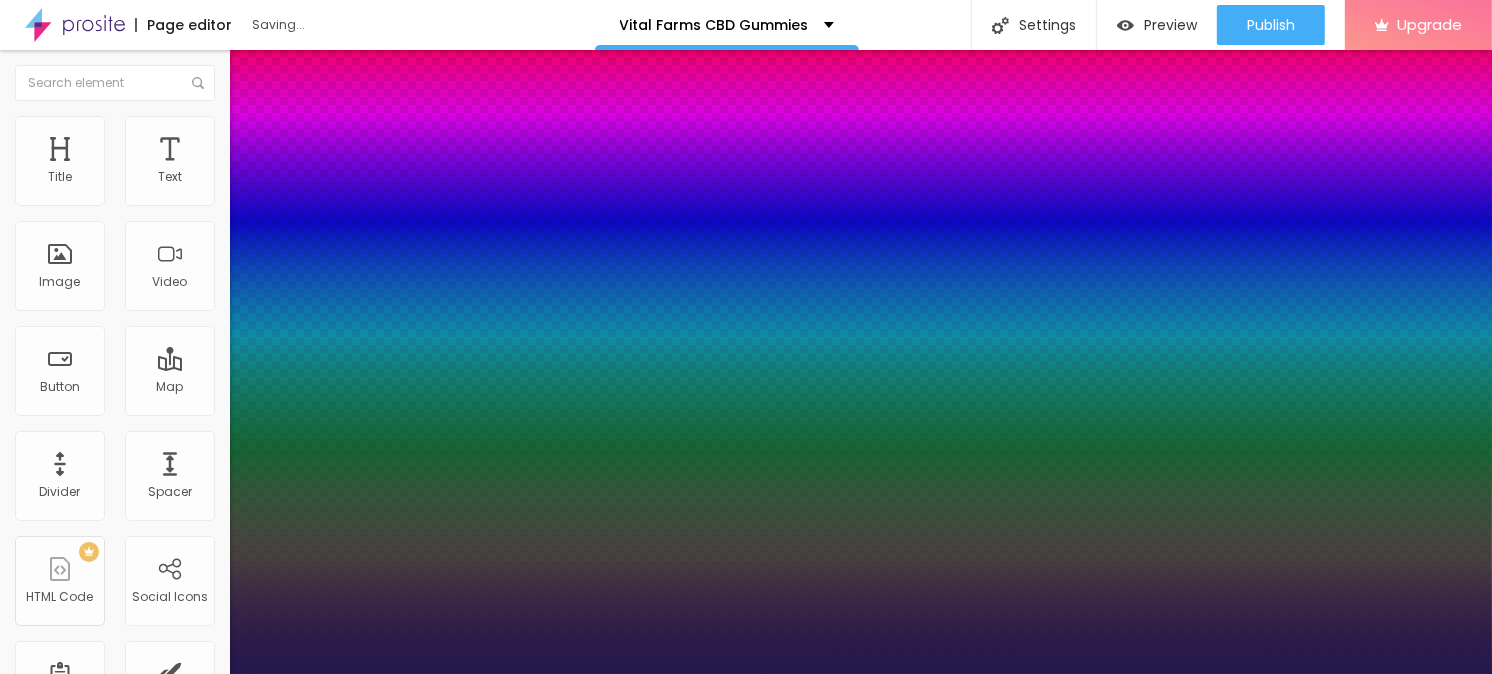 type on "51" 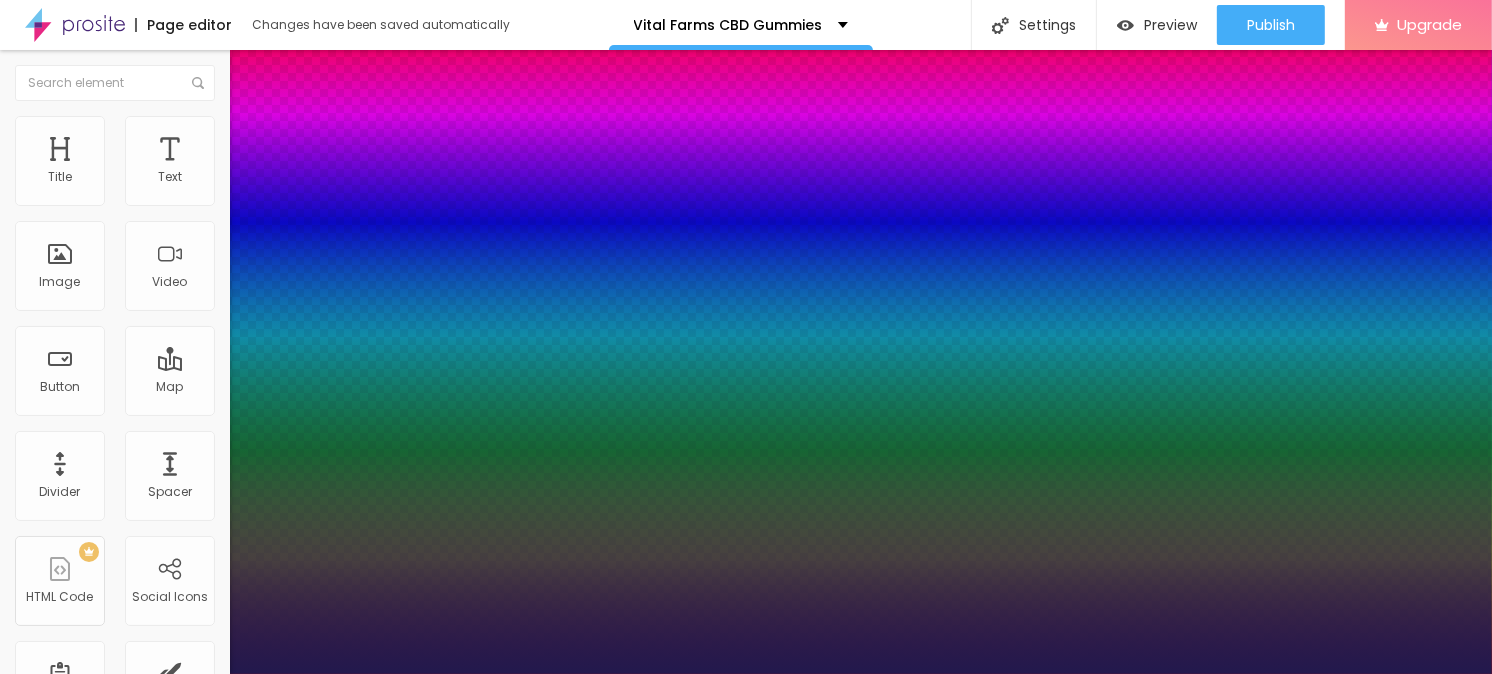 drag, startPoint x: 278, startPoint y: 563, endPoint x: 324, endPoint y: 568, distance: 46.270943 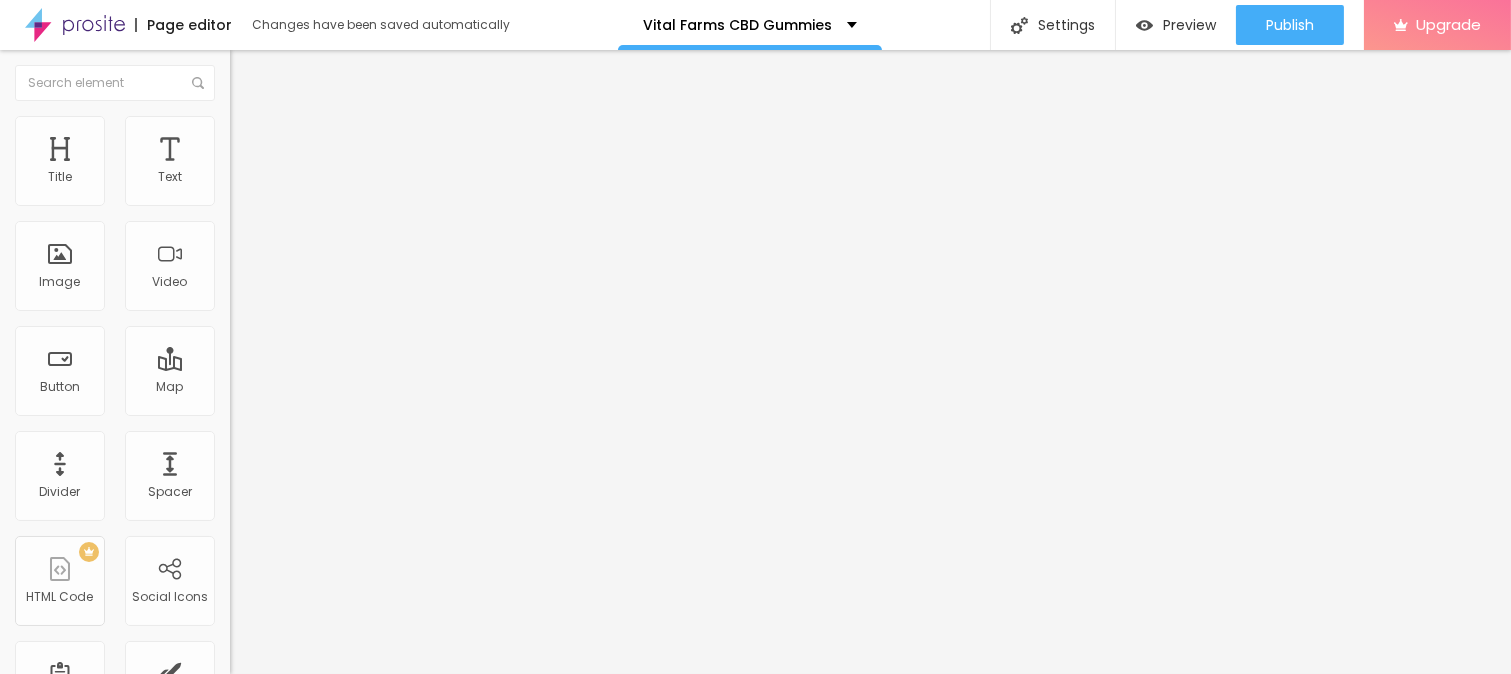 click at bounding box center (253, 73) 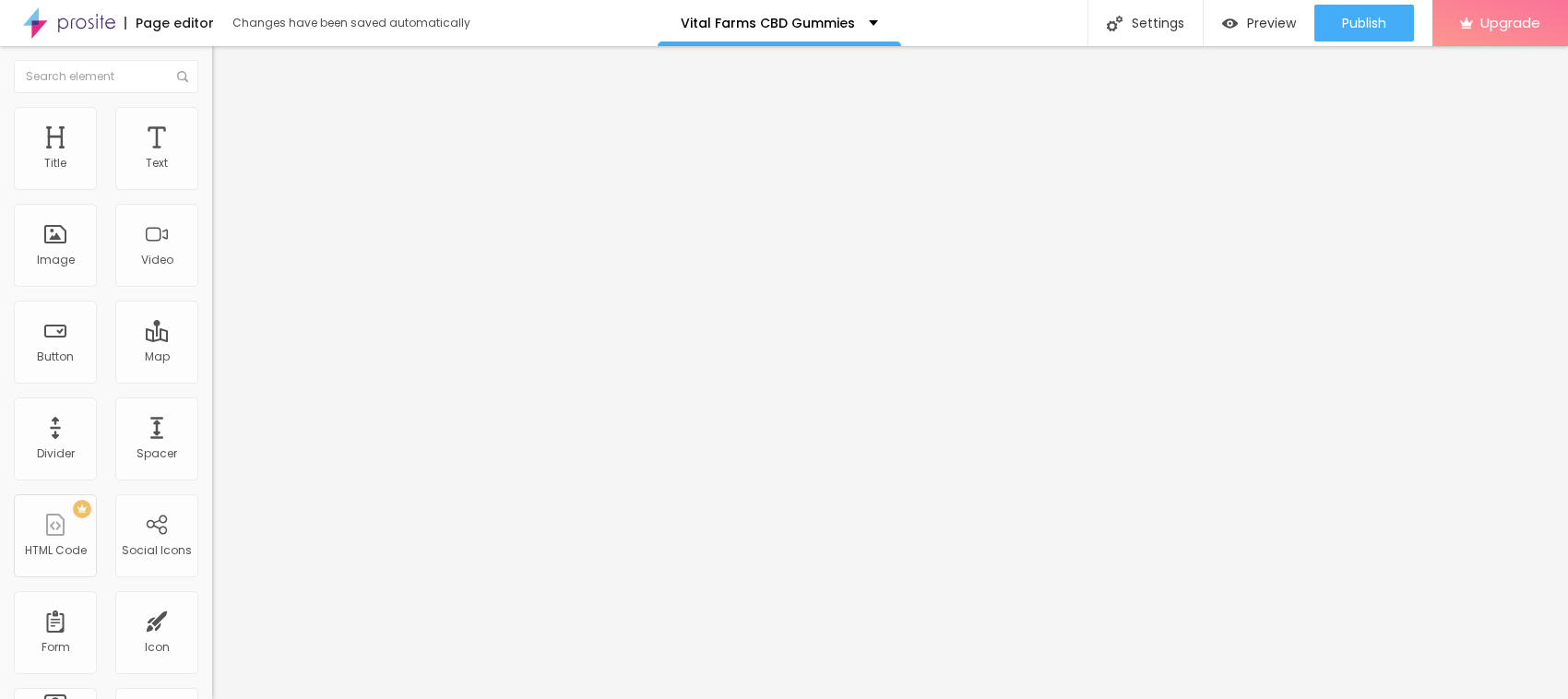 click on "Advanced" at bounding box center [318, 116] 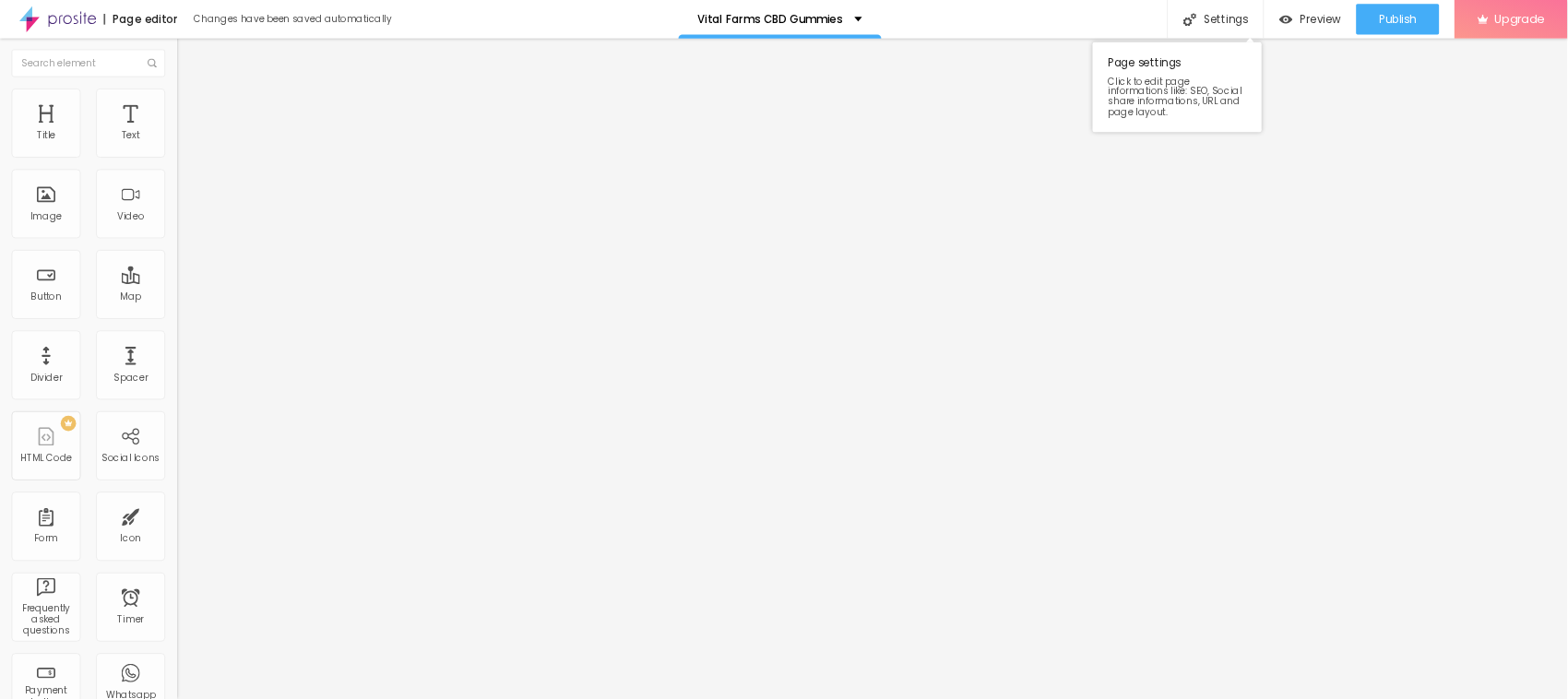 scroll, scrollTop: 0, scrollLeft: 0, axis: both 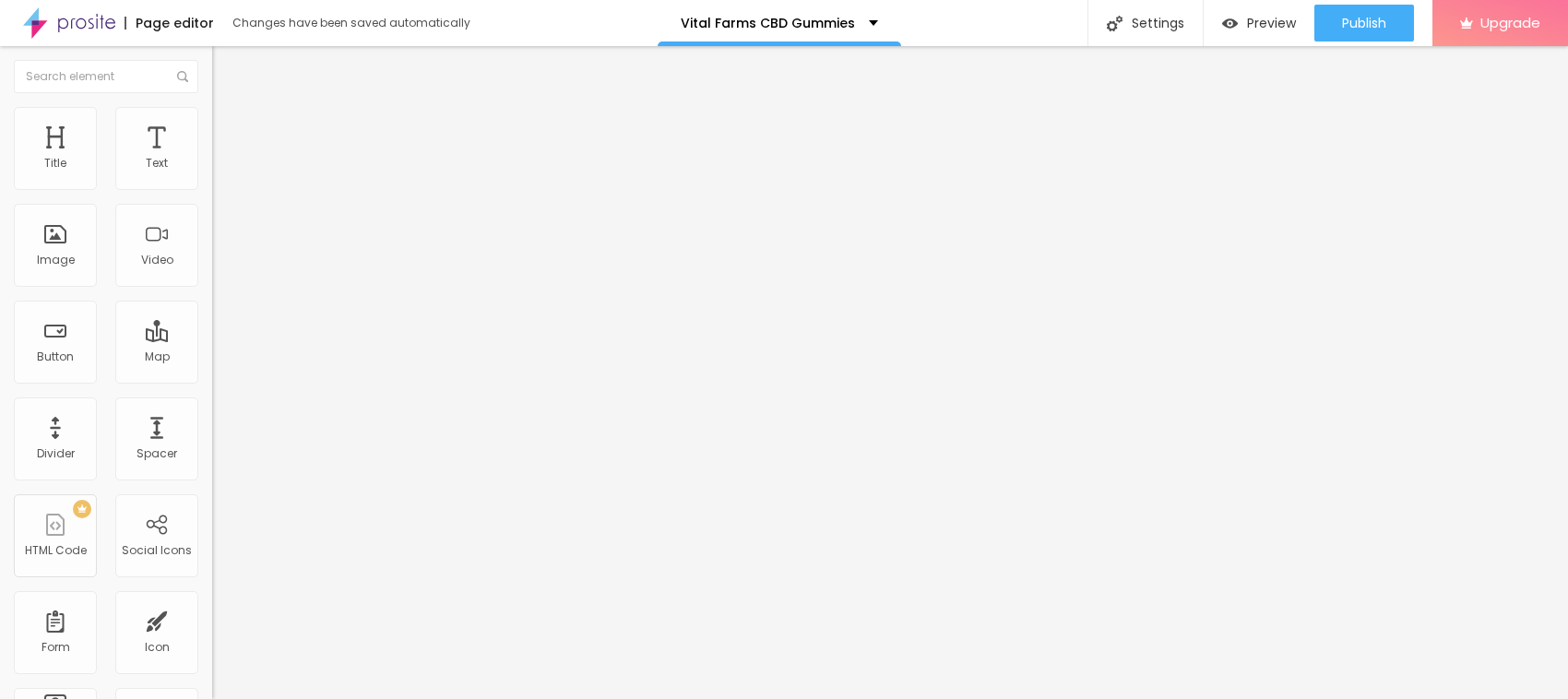 click 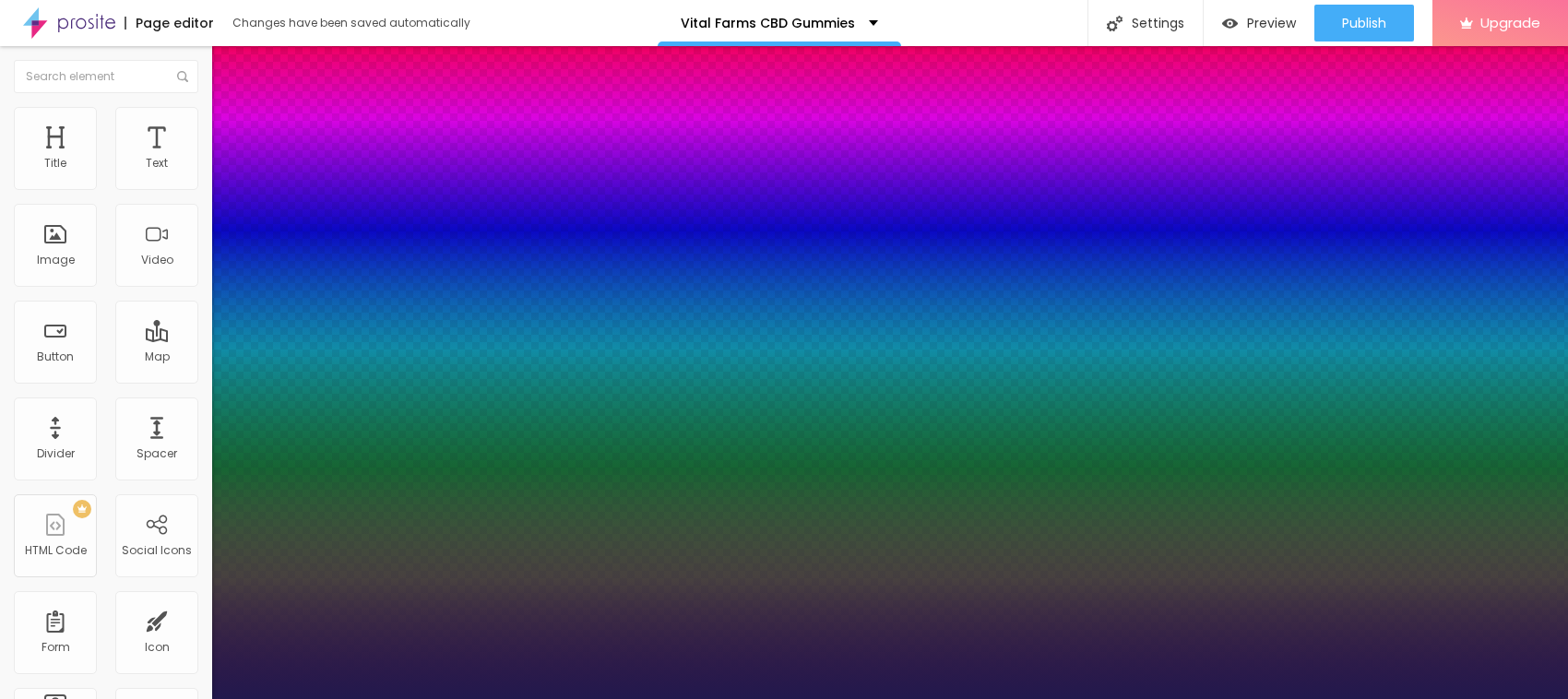 type on "1" 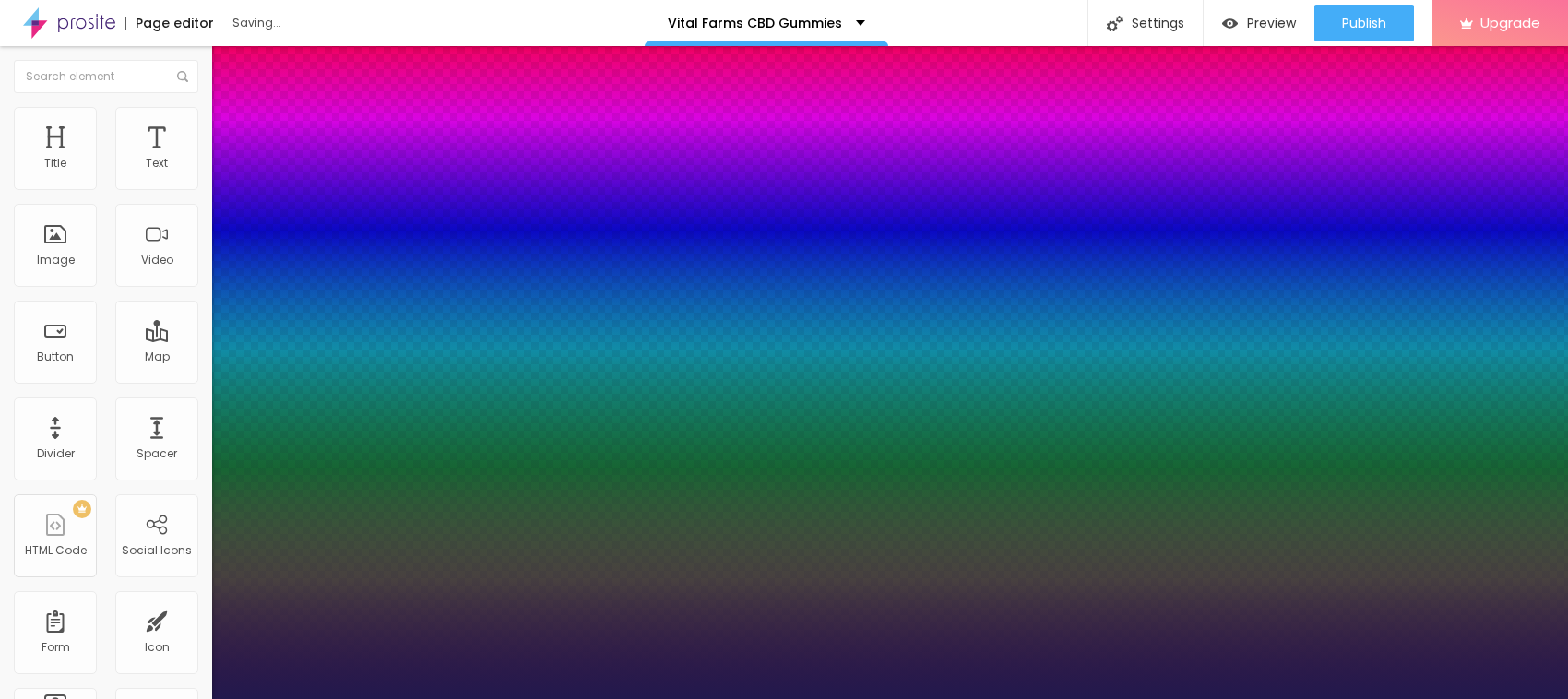type on "27" 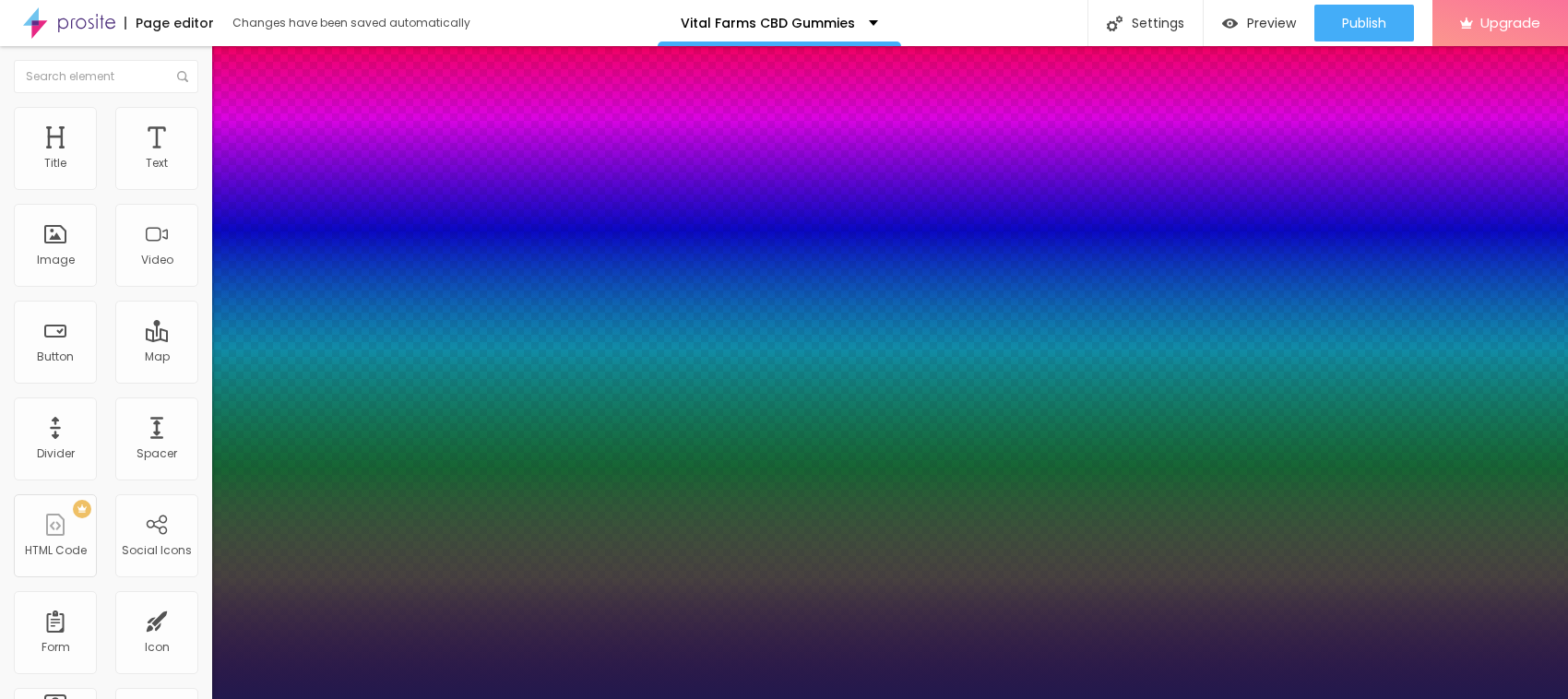 type on "31" 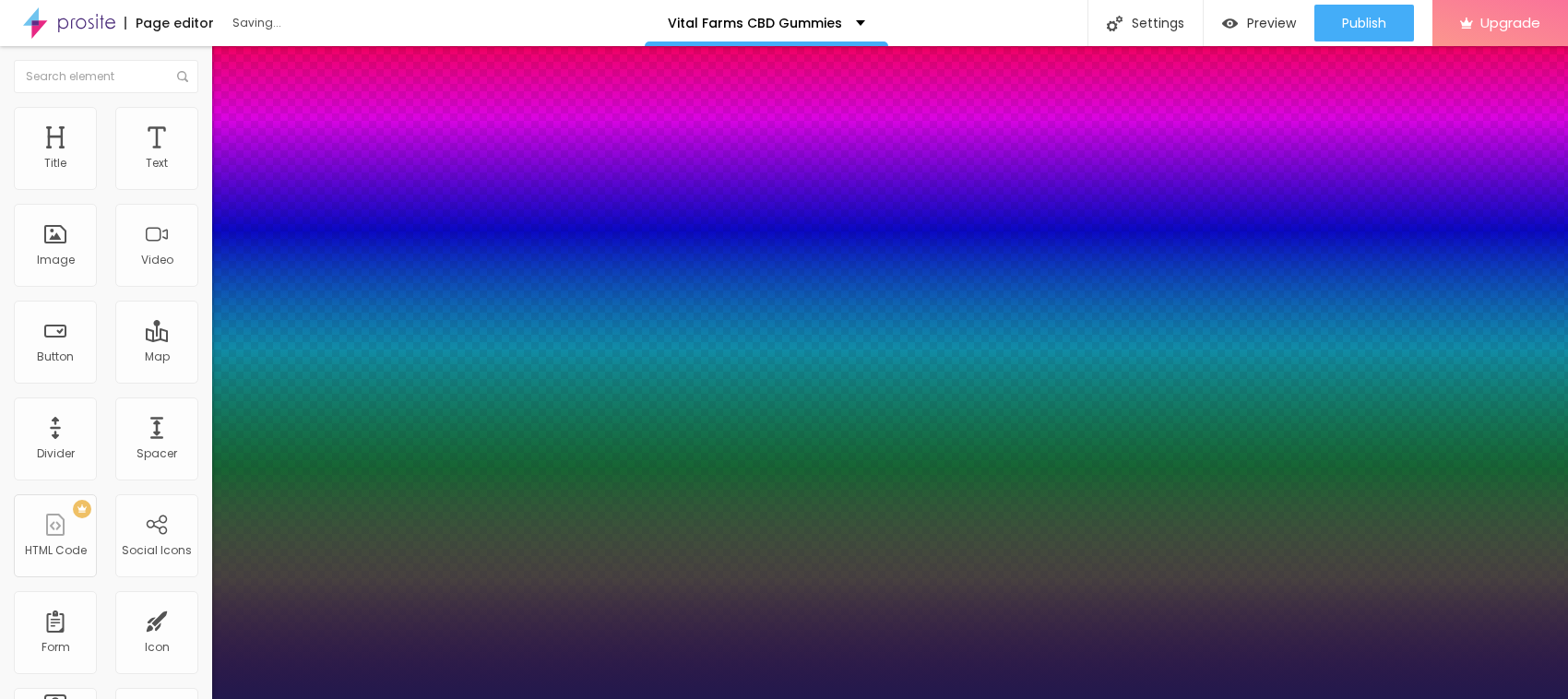 type on "27" 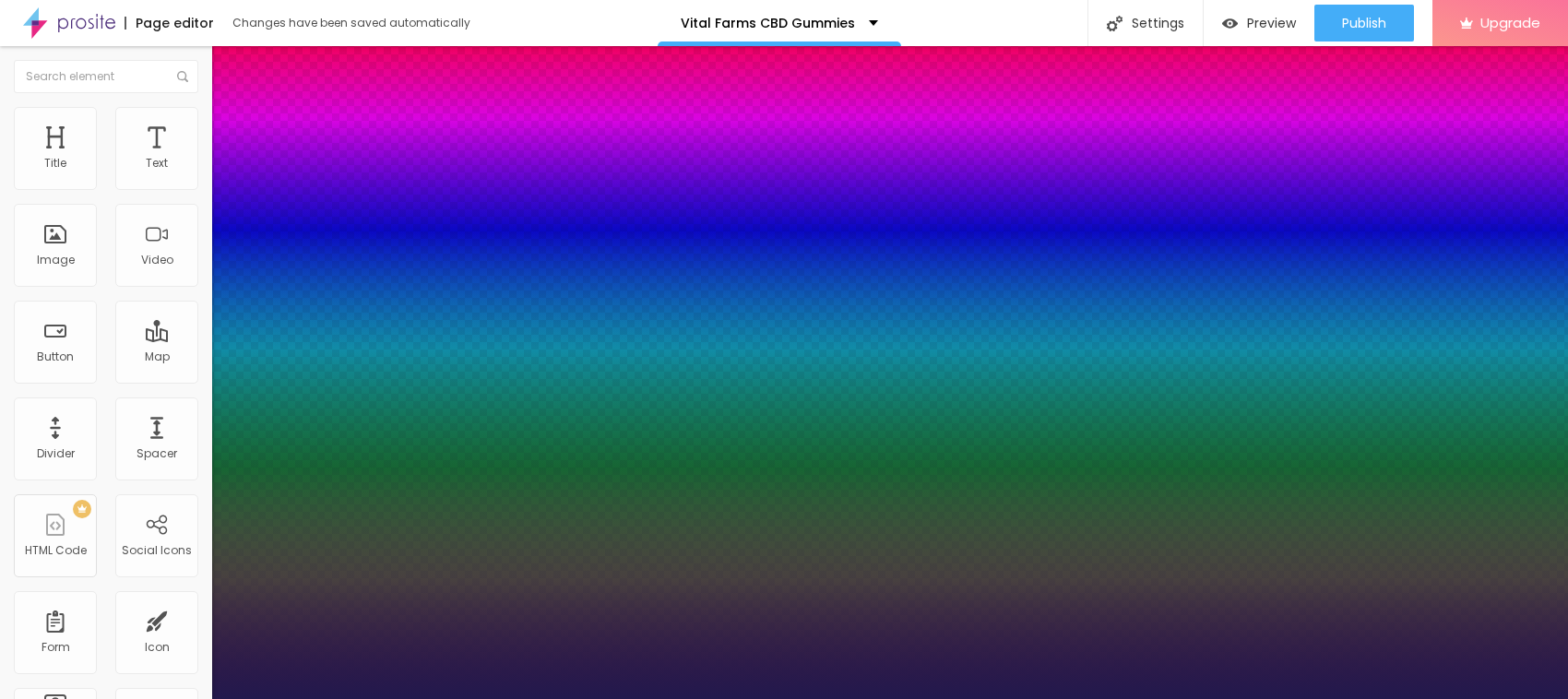 type on "22" 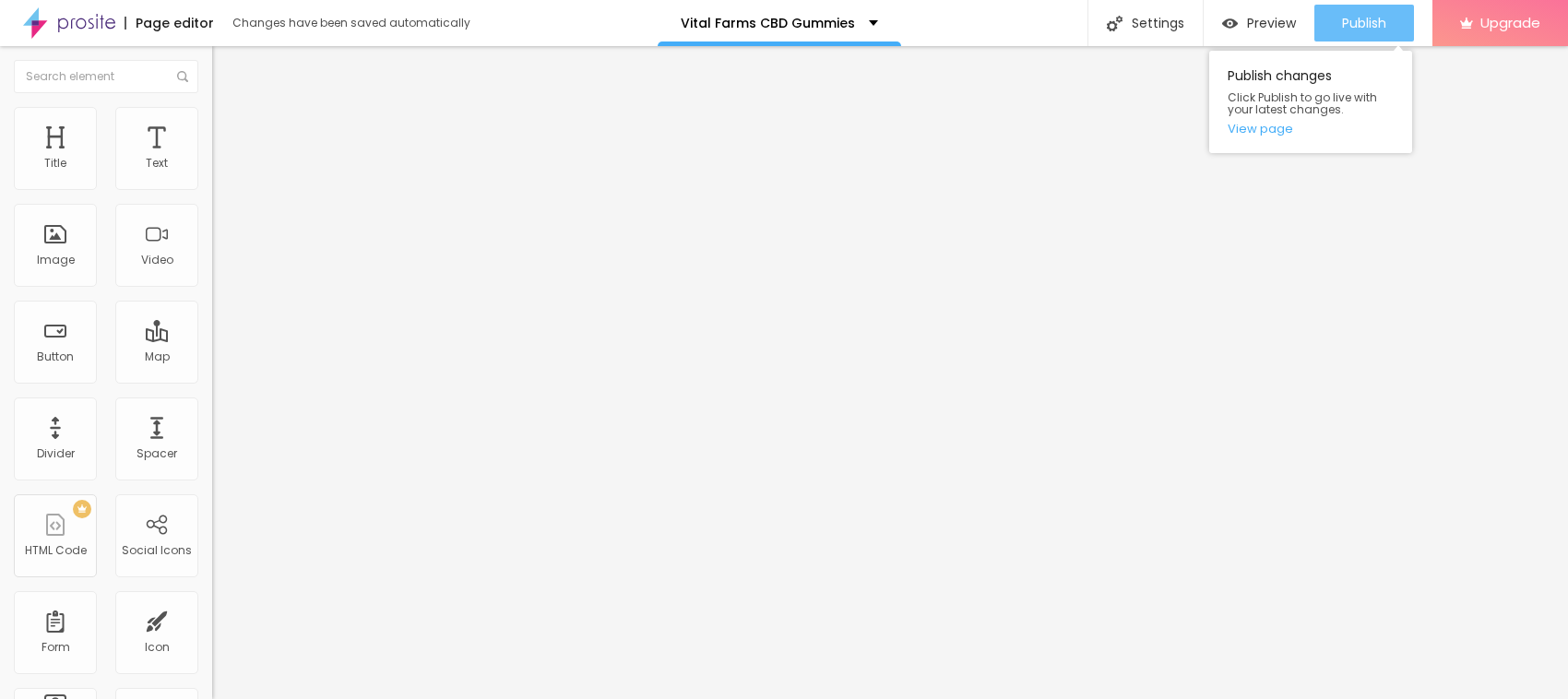 click on "Publish" at bounding box center (1364, 23) 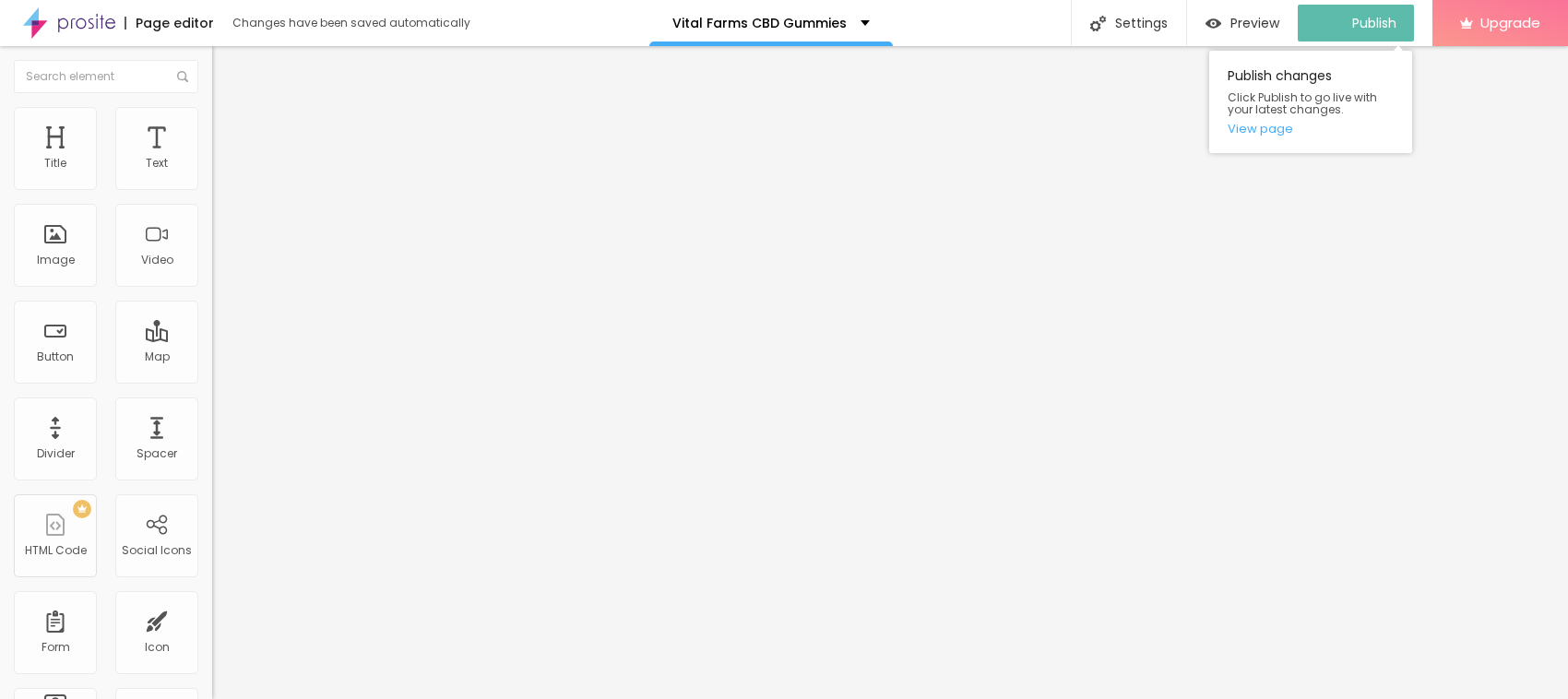 click on "Publish changes Click Publish to go live with your latest changes. View page" at bounding box center (1311, 101) 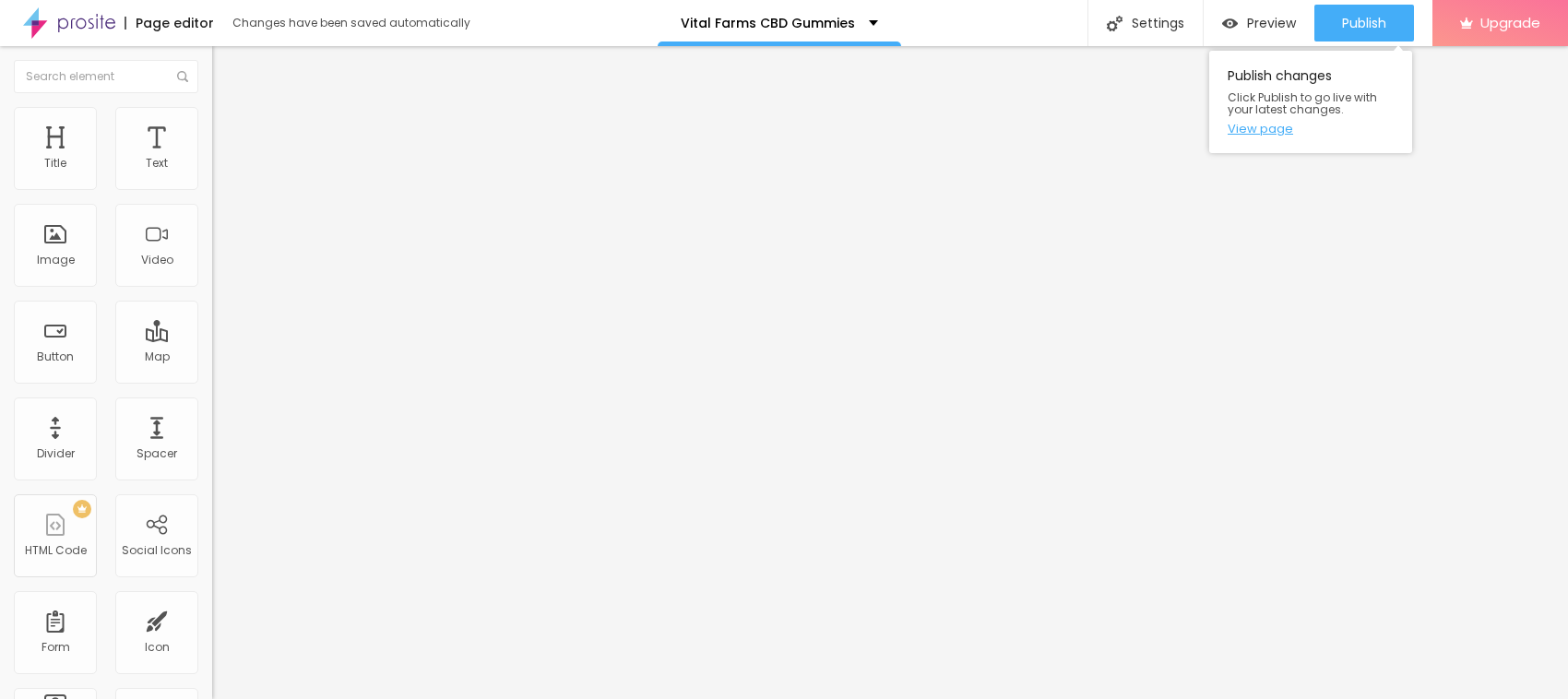 click on "View page" at bounding box center [1311, 128] 